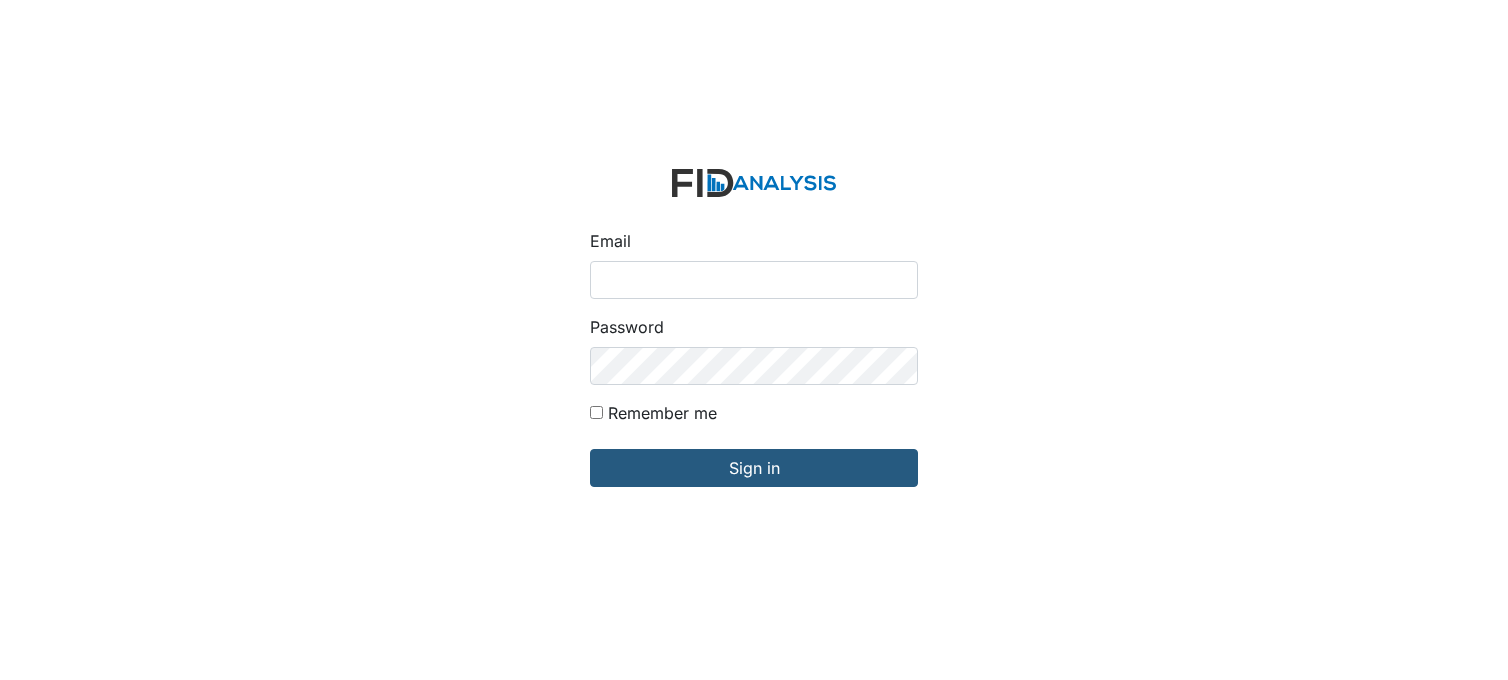 scroll, scrollTop: 0, scrollLeft: 0, axis: both 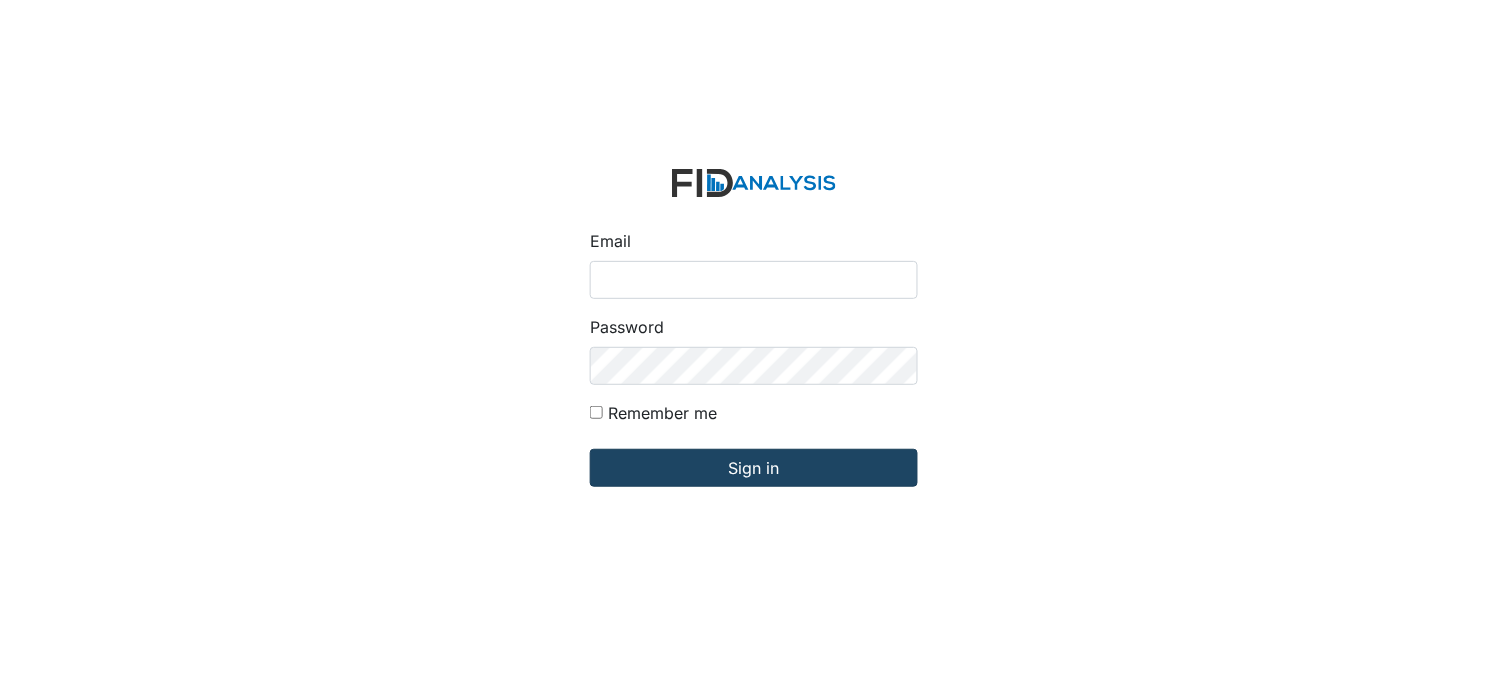 type on "[EMAIL]" 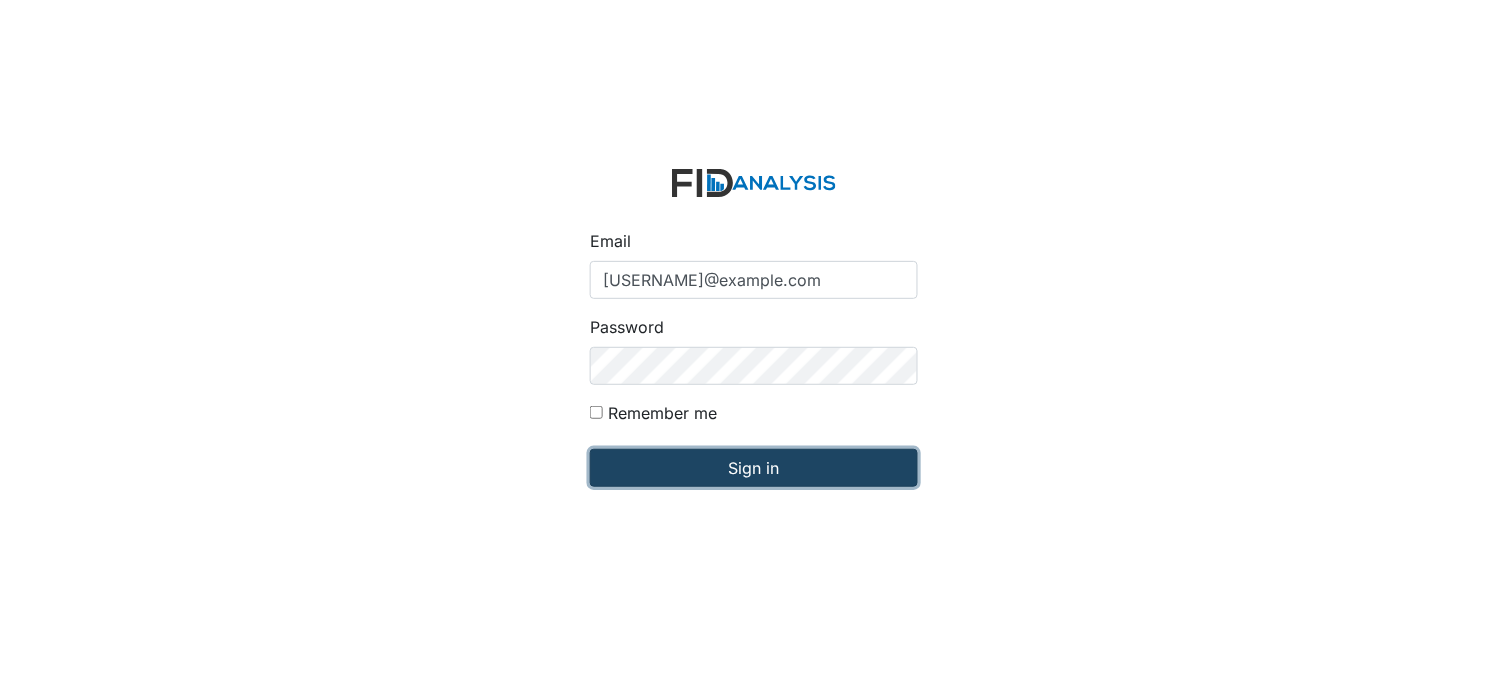 click on "Sign in" at bounding box center [754, 468] 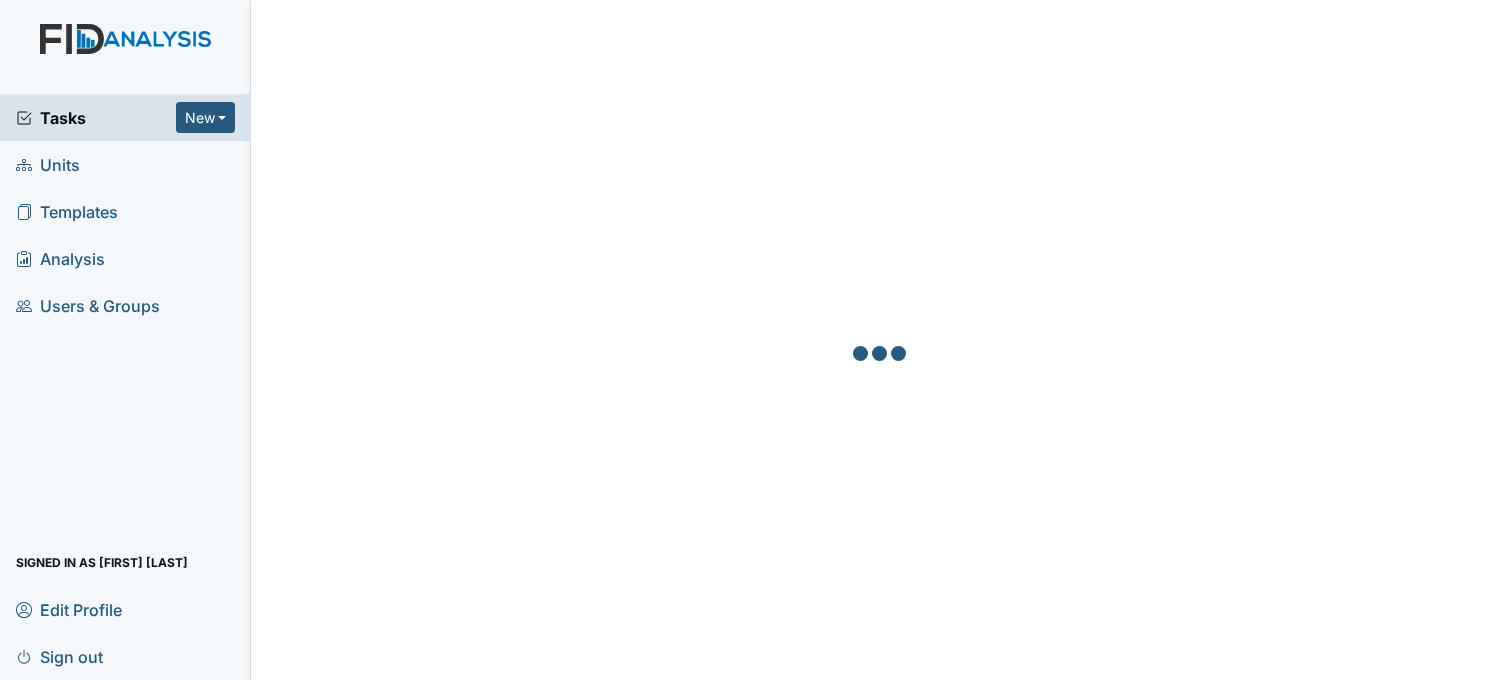 scroll, scrollTop: 0, scrollLeft: 0, axis: both 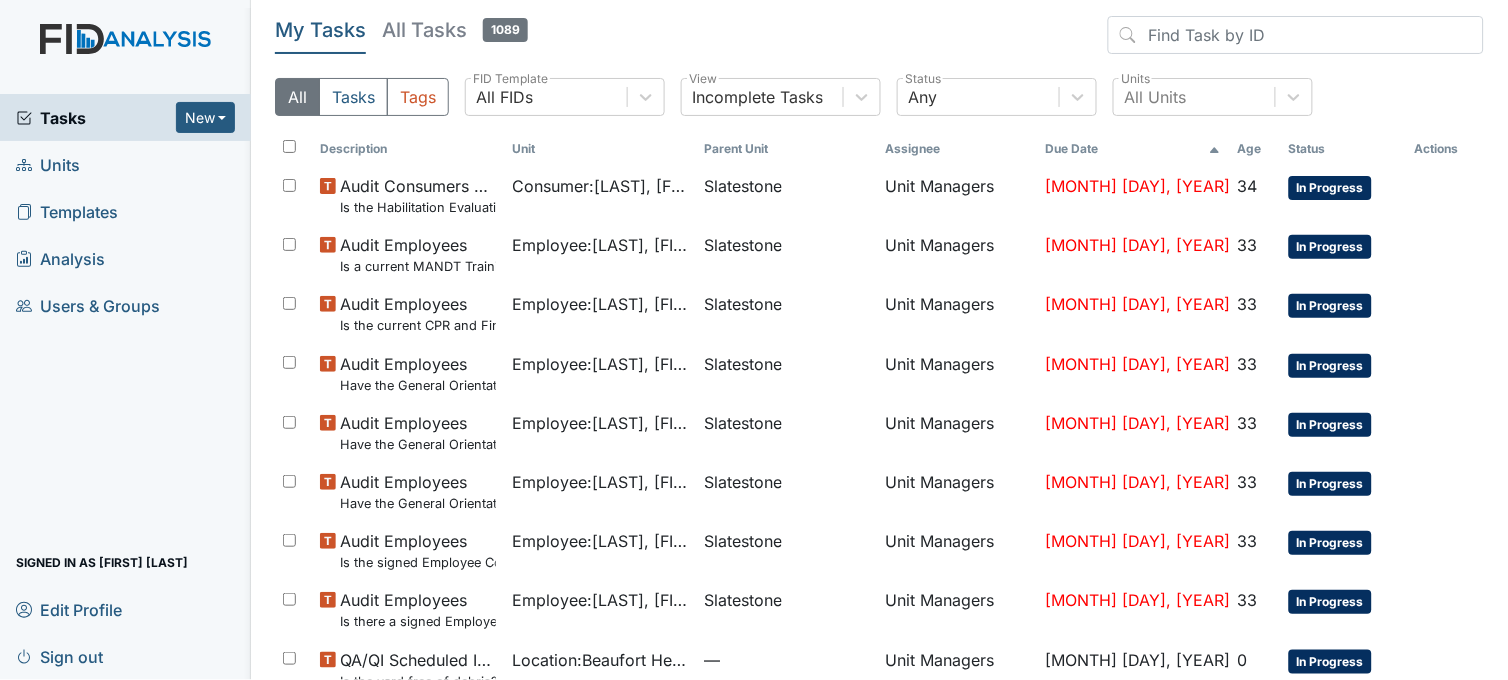 click on "Units" at bounding box center (125, 164) 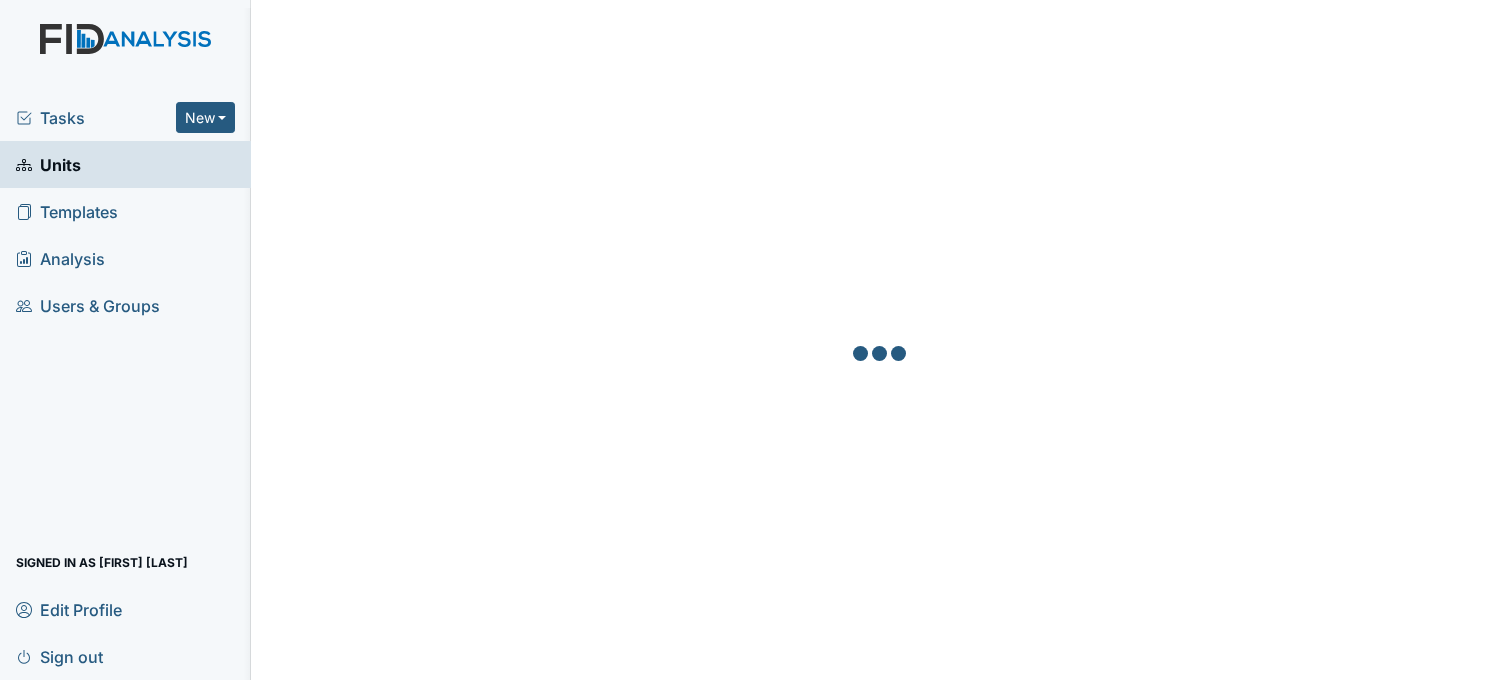 scroll, scrollTop: 0, scrollLeft: 0, axis: both 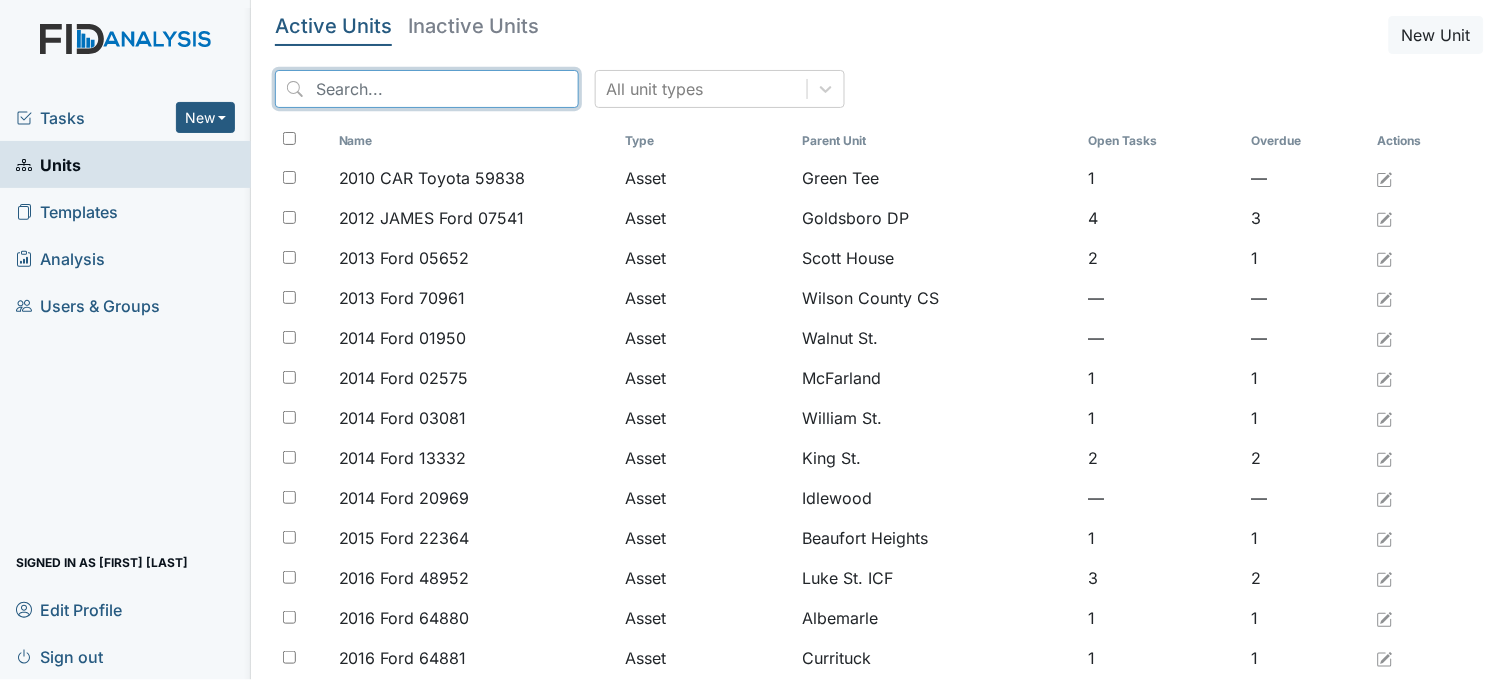 click at bounding box center [427, 89] 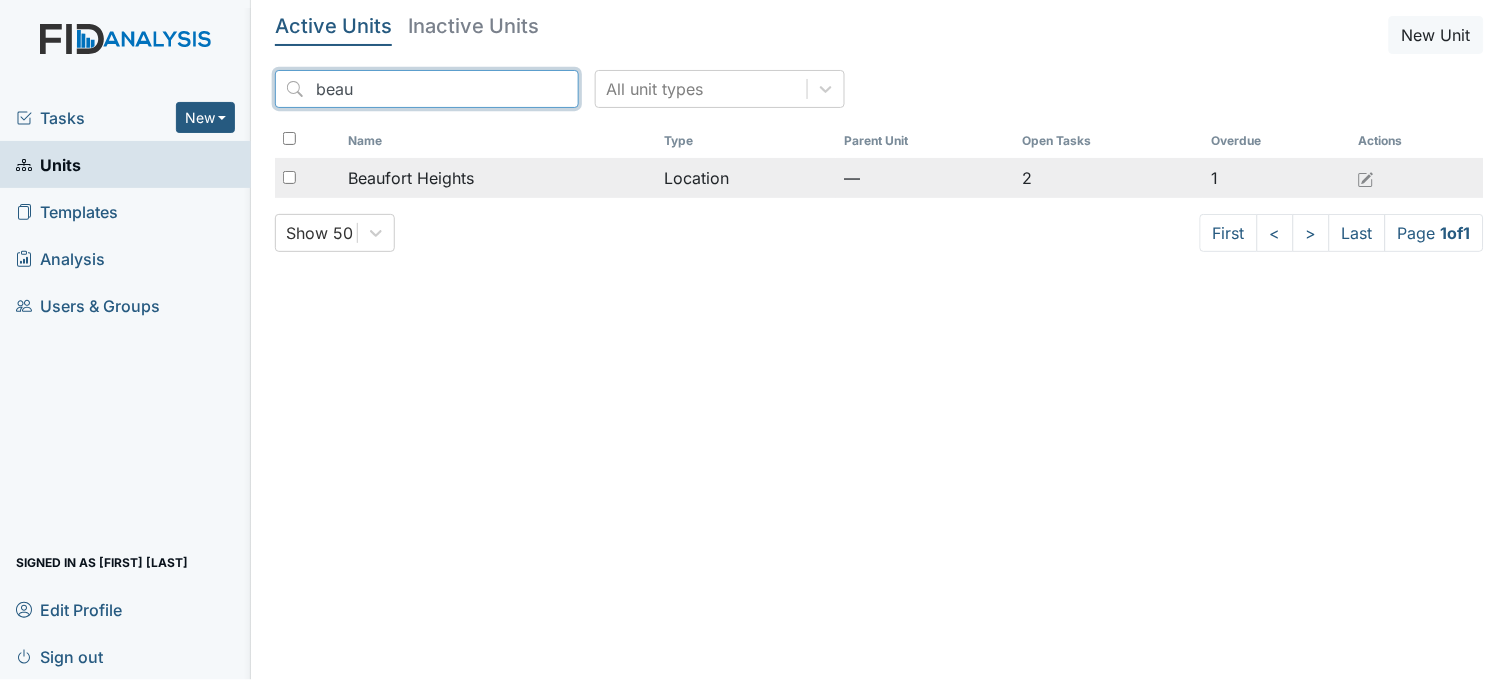 type on "beau" 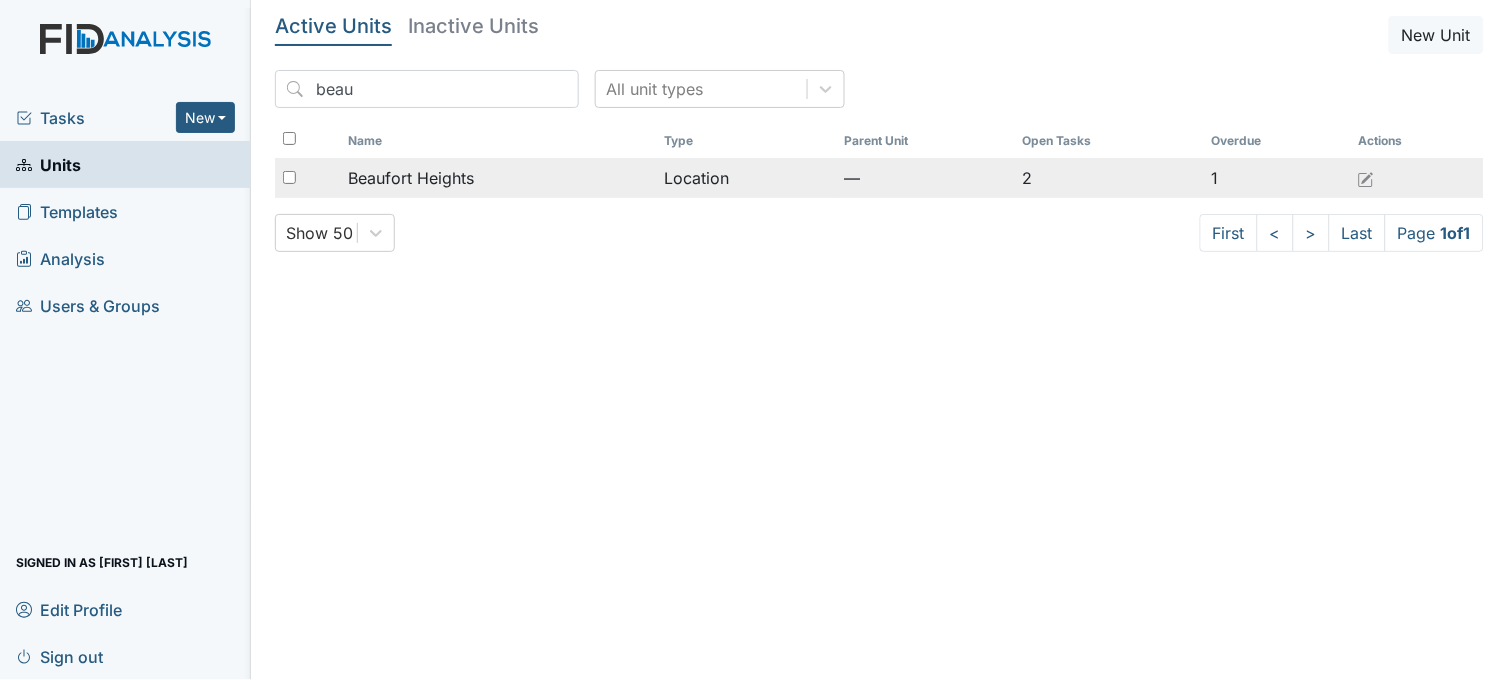 click on "Beaufort Heights" at bounding box center [411, 178] 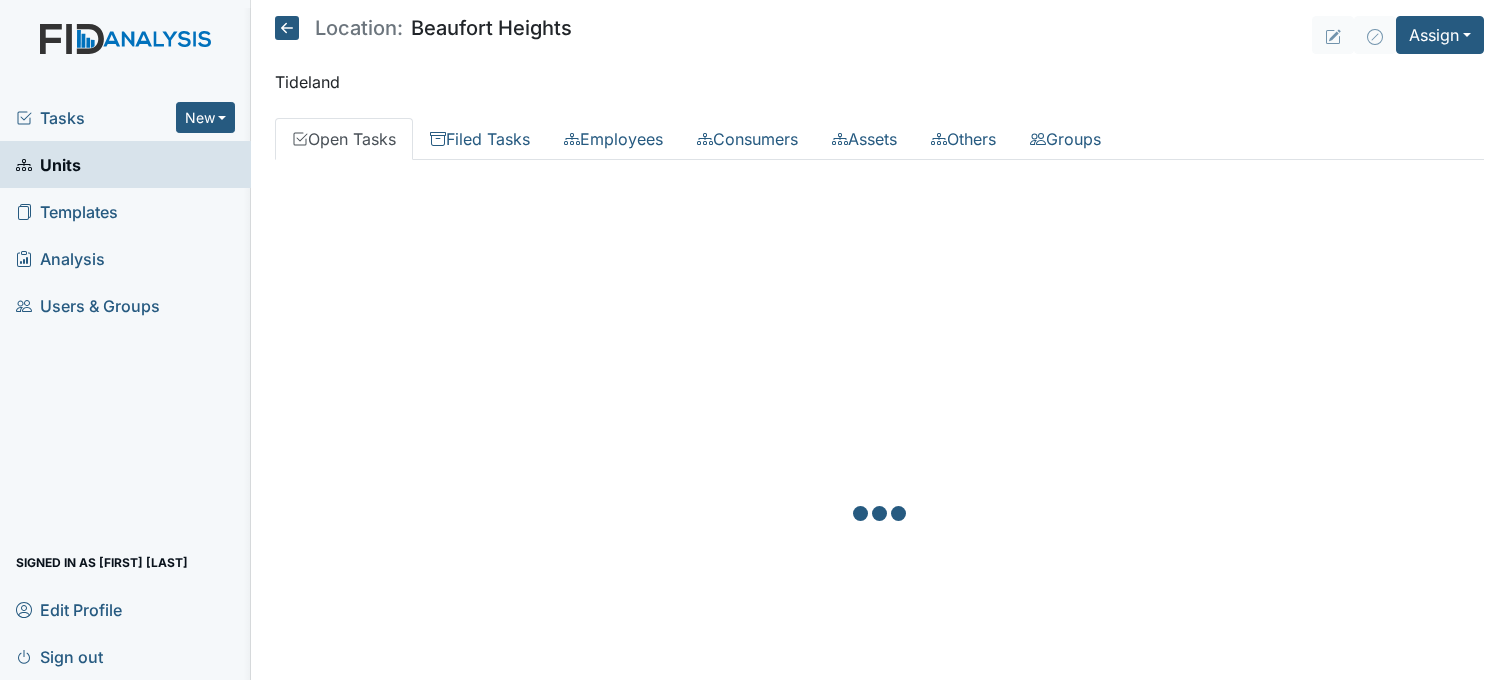 scroll, scrollTop: 0, scrollLeft: 0, axis: both 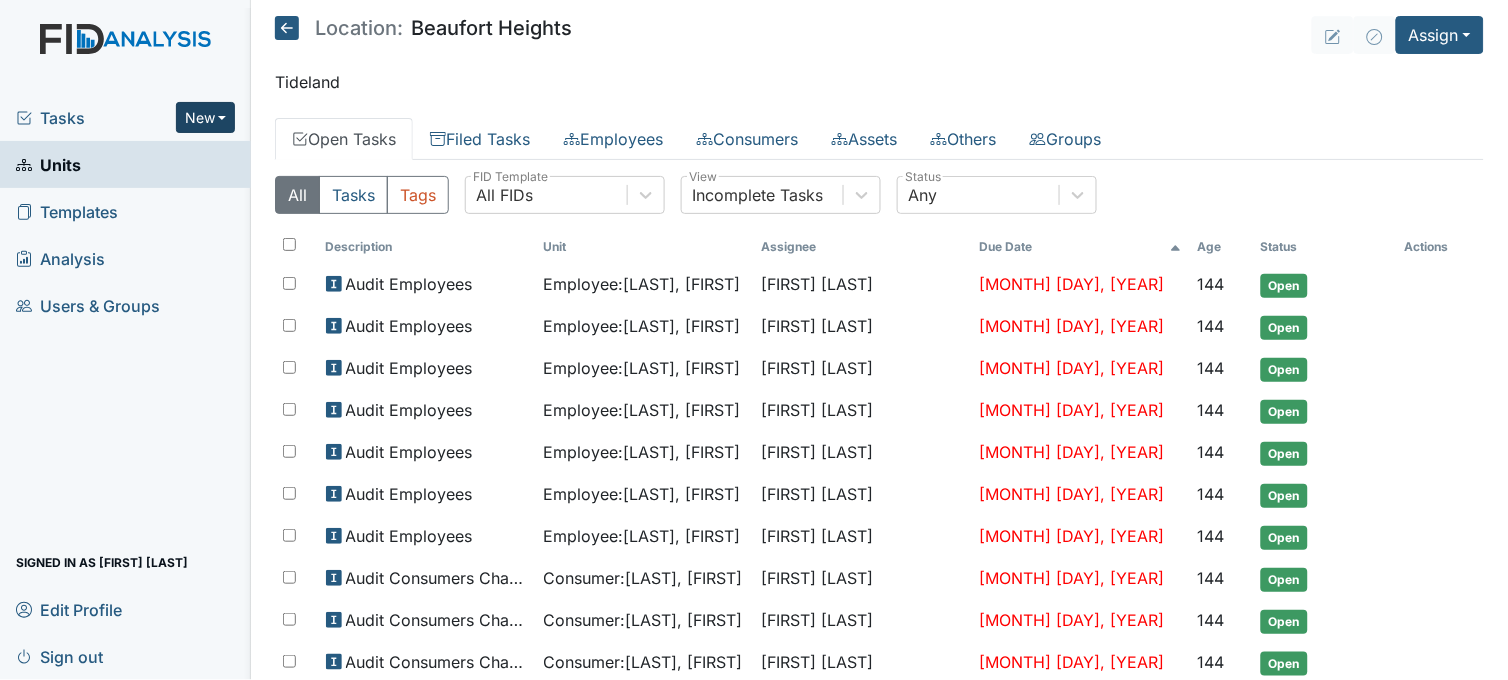 click on "New" at bounding box center [206, 117] 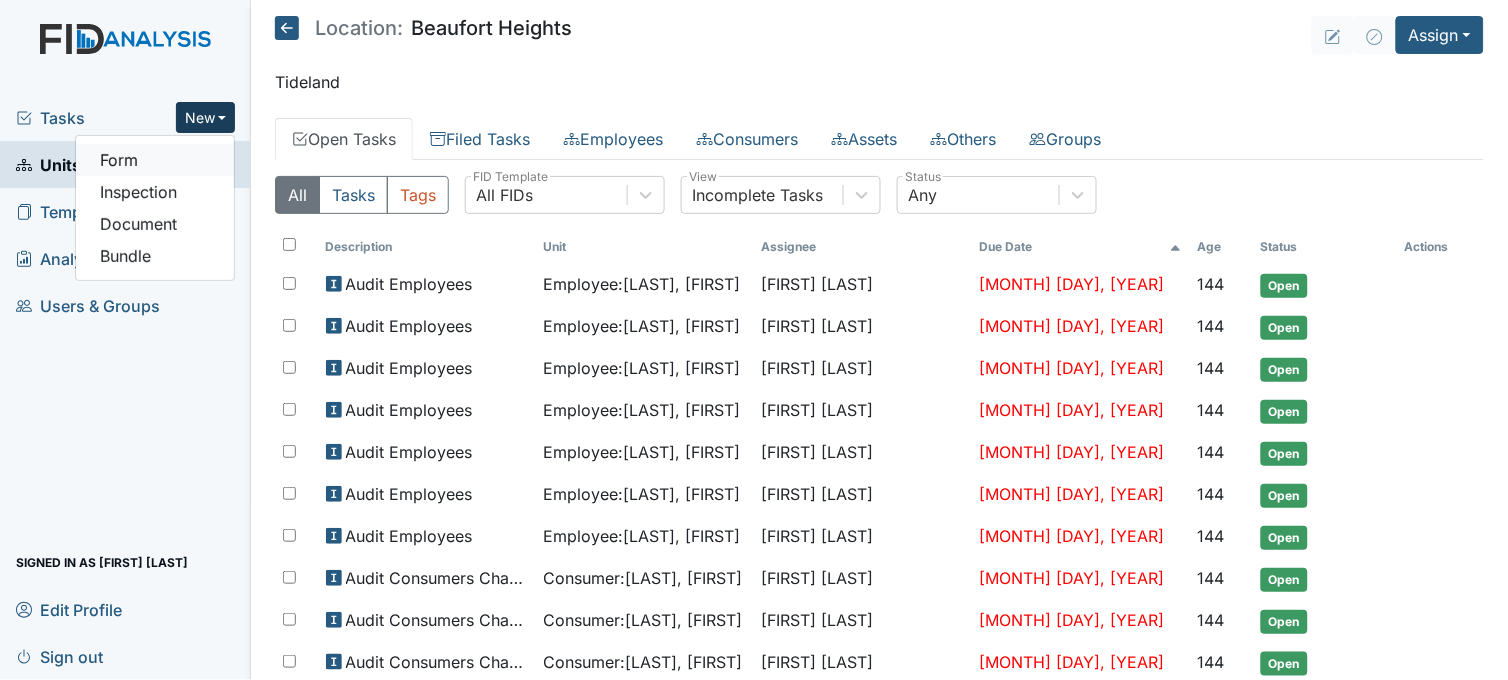 click on "Form" at bounding box center [155, 160] 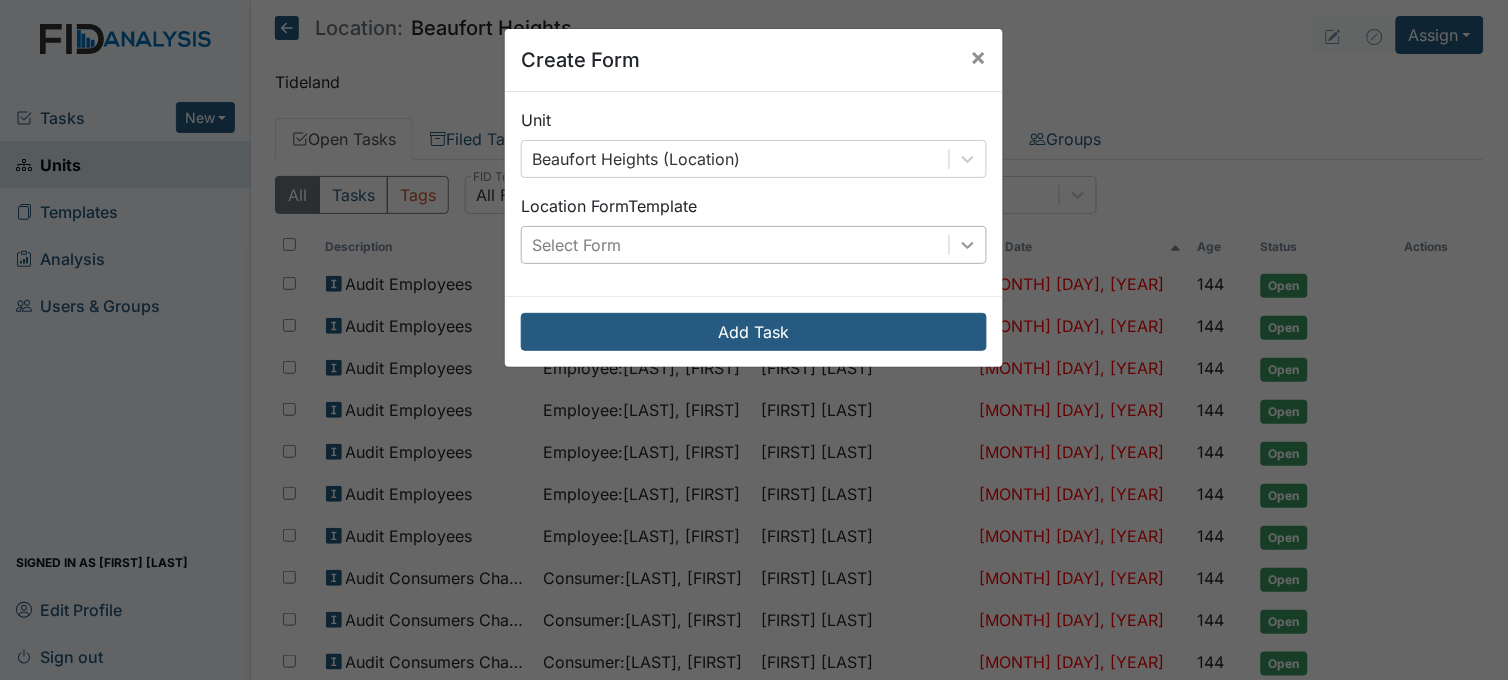 click 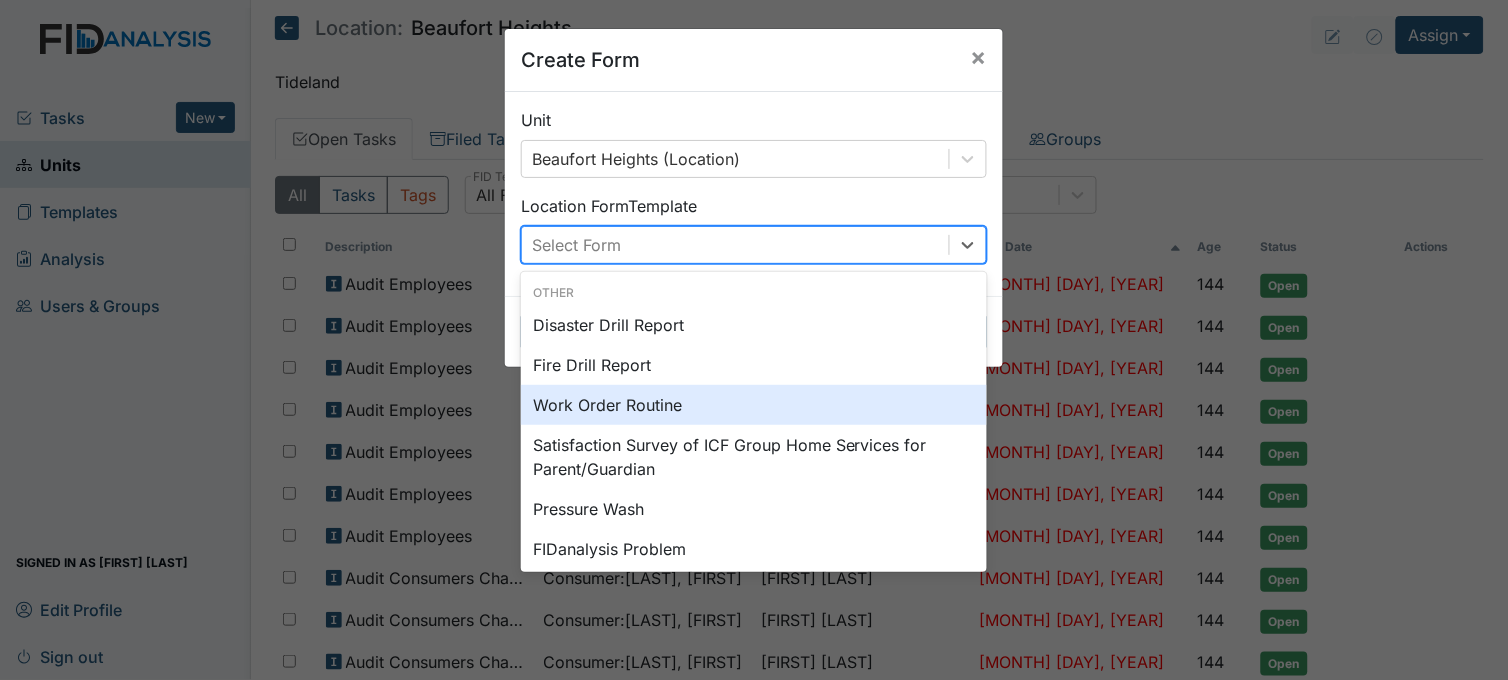 click on "Work Order Routine" at bounding box center (754, 405) 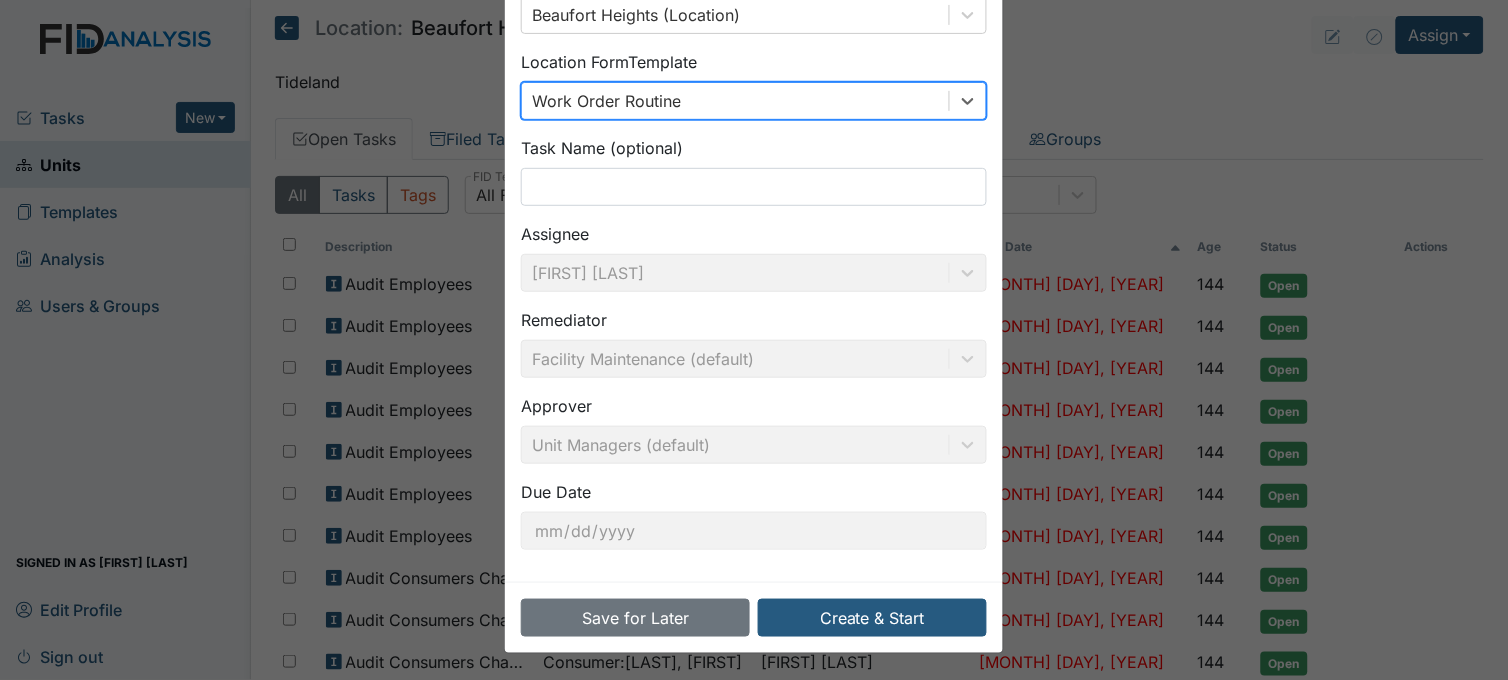 scroll, scrollTop: 147, scrollLeft: 0, axis: vertical 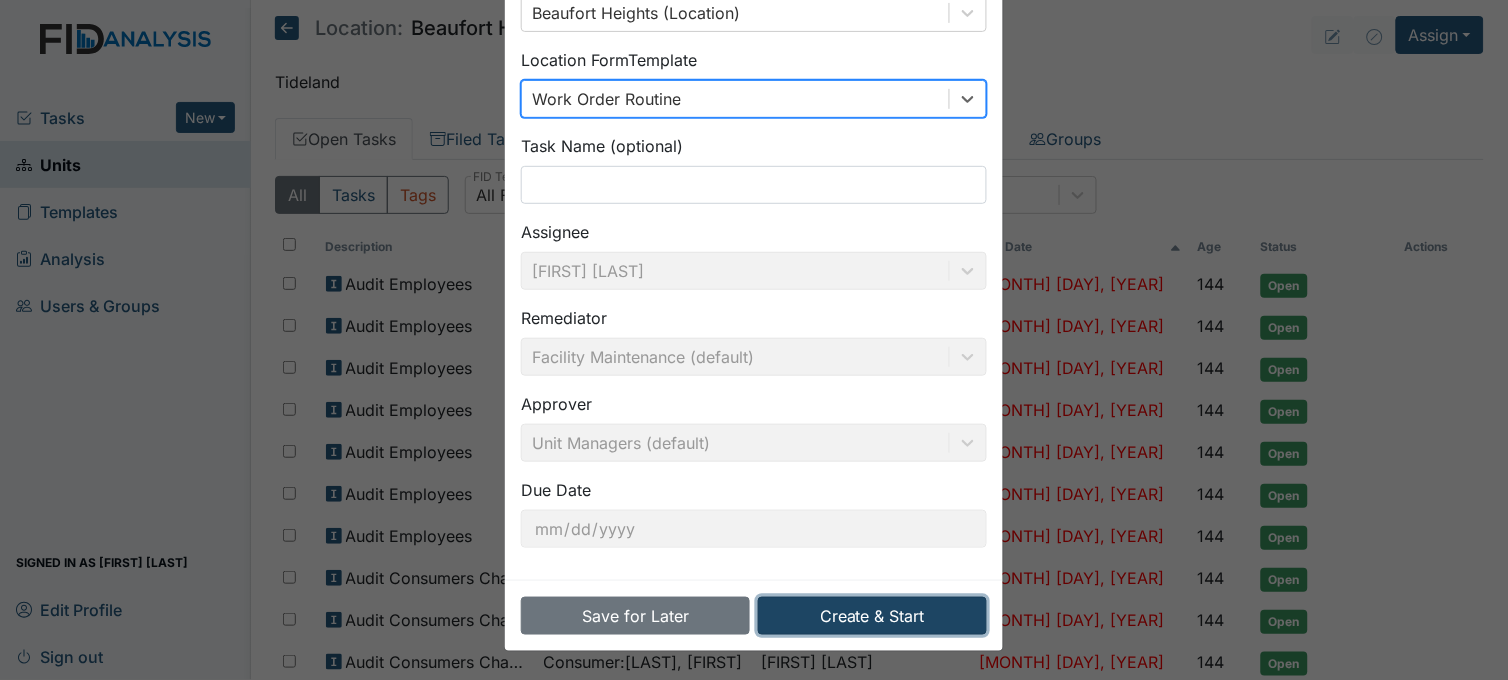 click on "Create & Start" at bounding box center (872, 616) 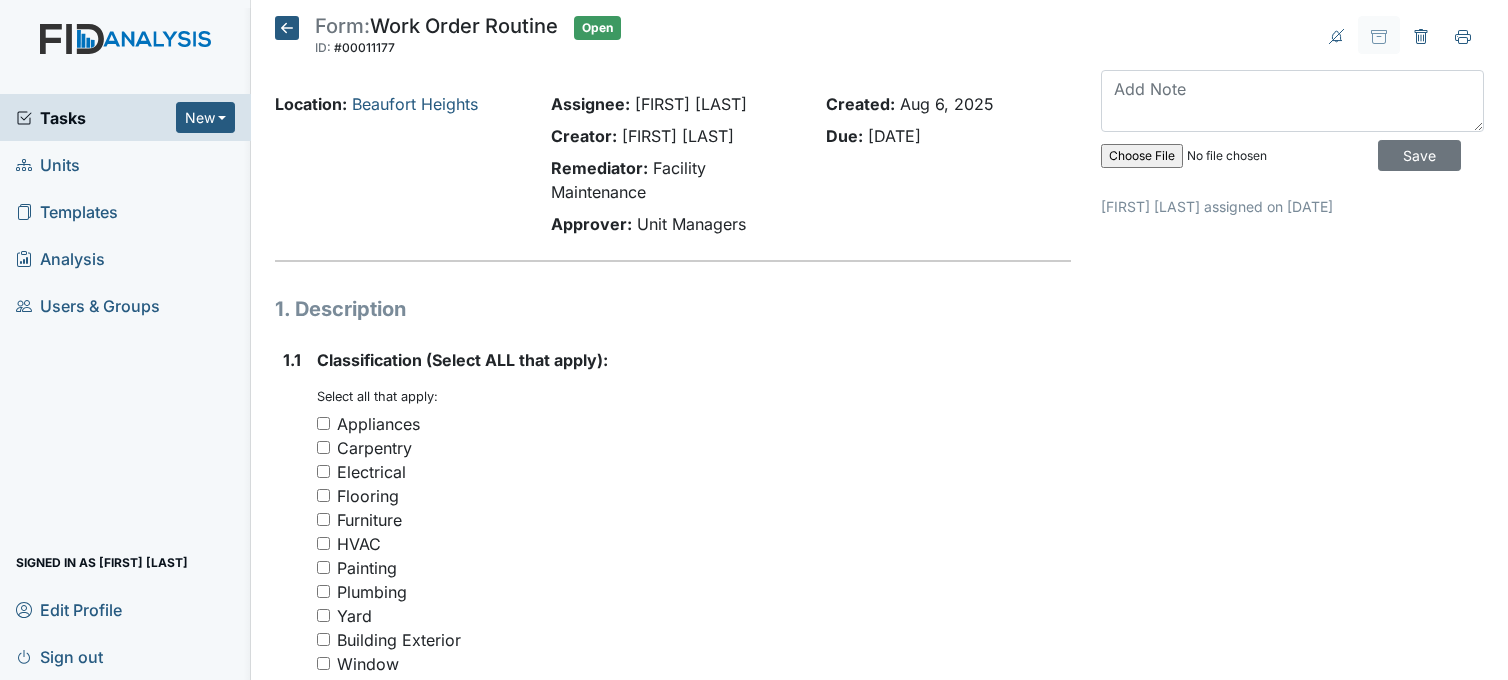 scroll, scrollTop: 0, scrollLeft: 0, axis: both 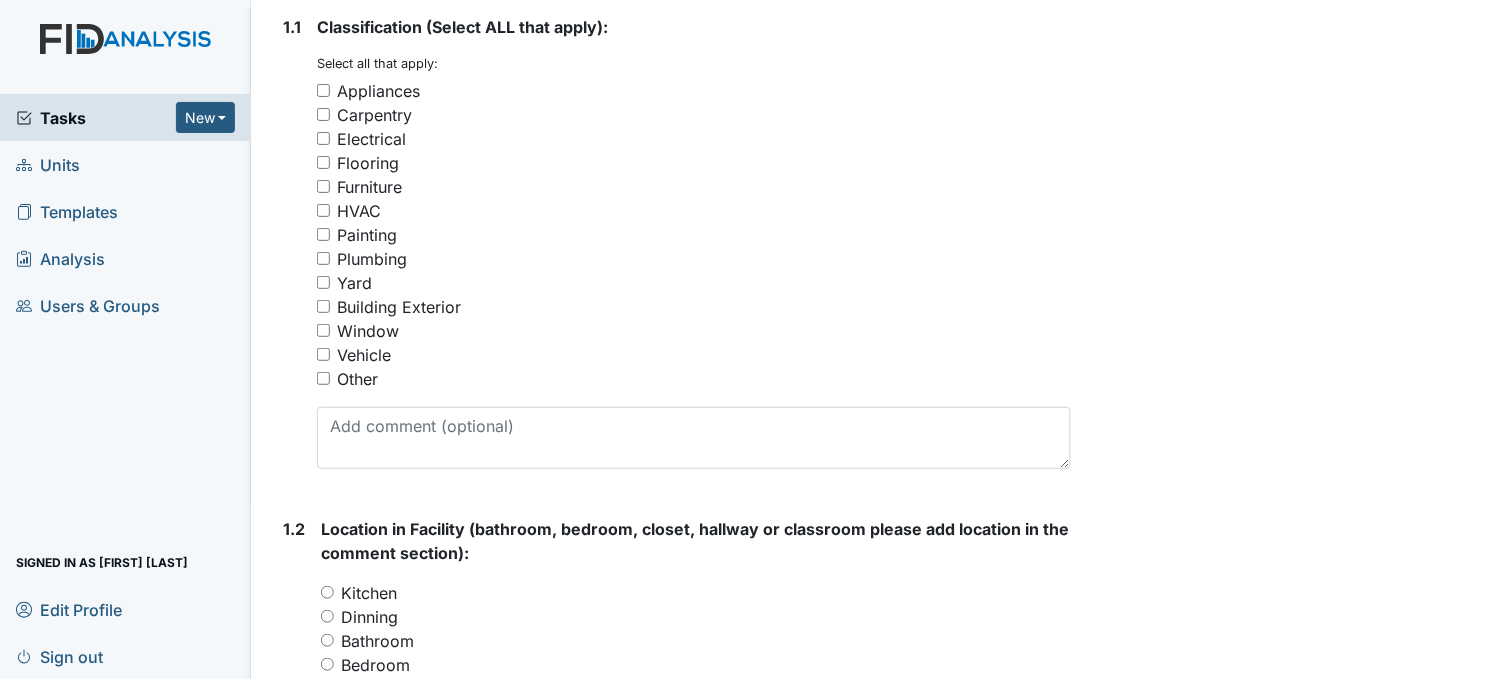 click on "Building Exterior" at bounding box center (323, 306) 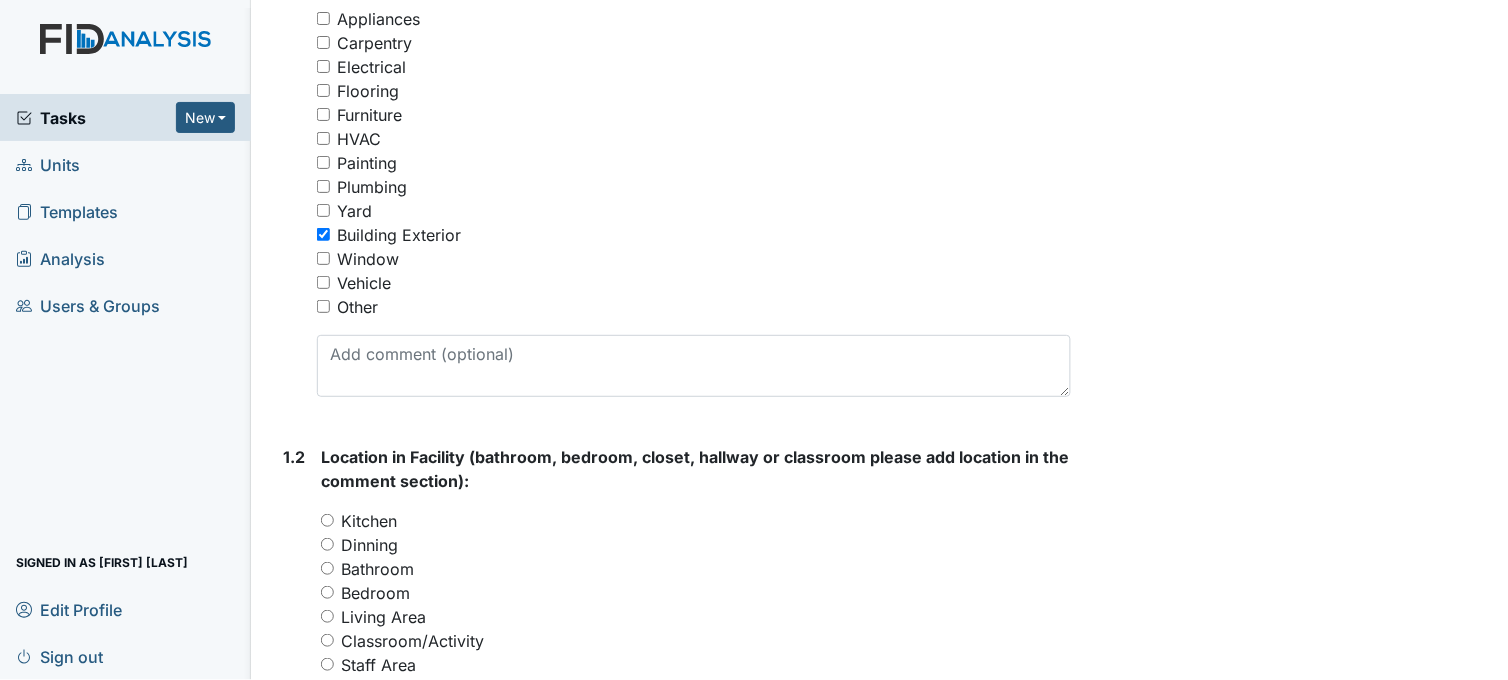 scroll, scrollTop: 444, scrollLeft: 0, axis: vertical 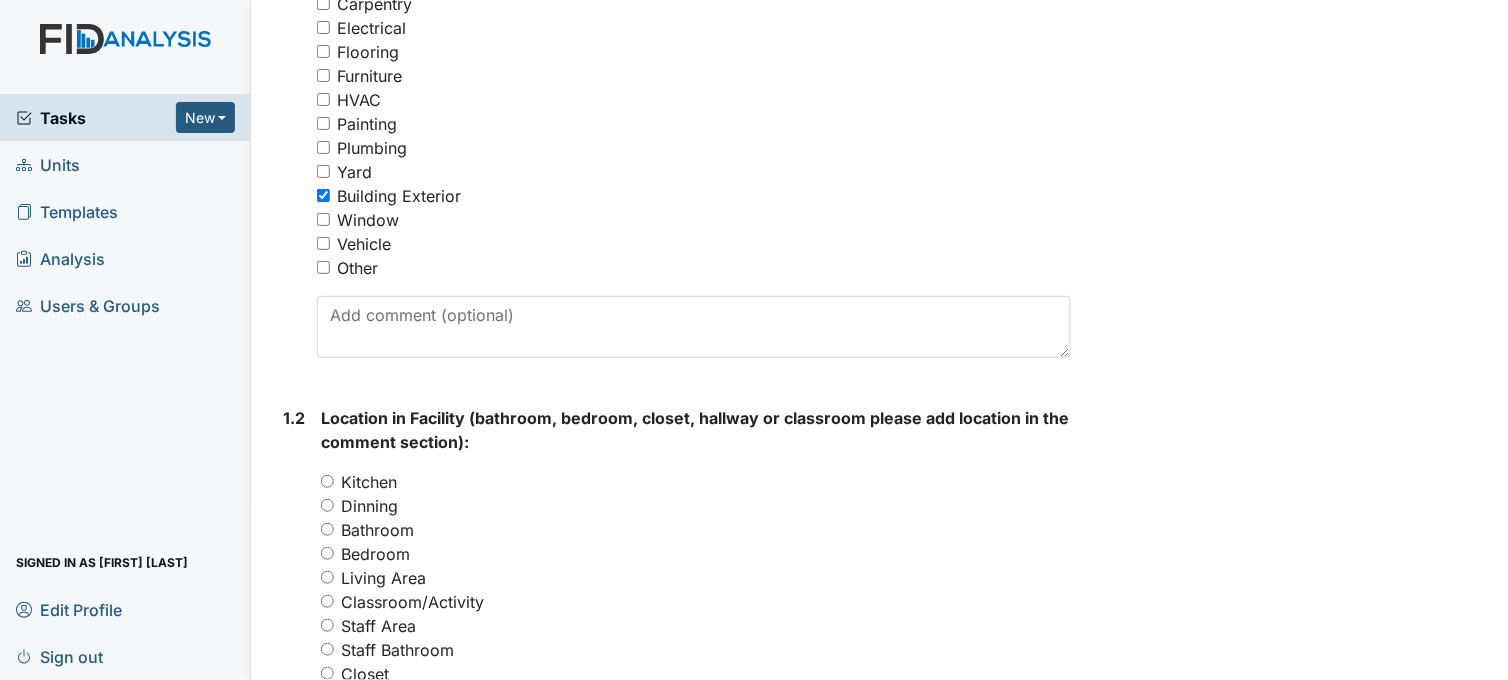 drag, startPoint x: 321, startPoint y: 165, endPoint x: 323, endPoint y: 178, distance: 13.152946 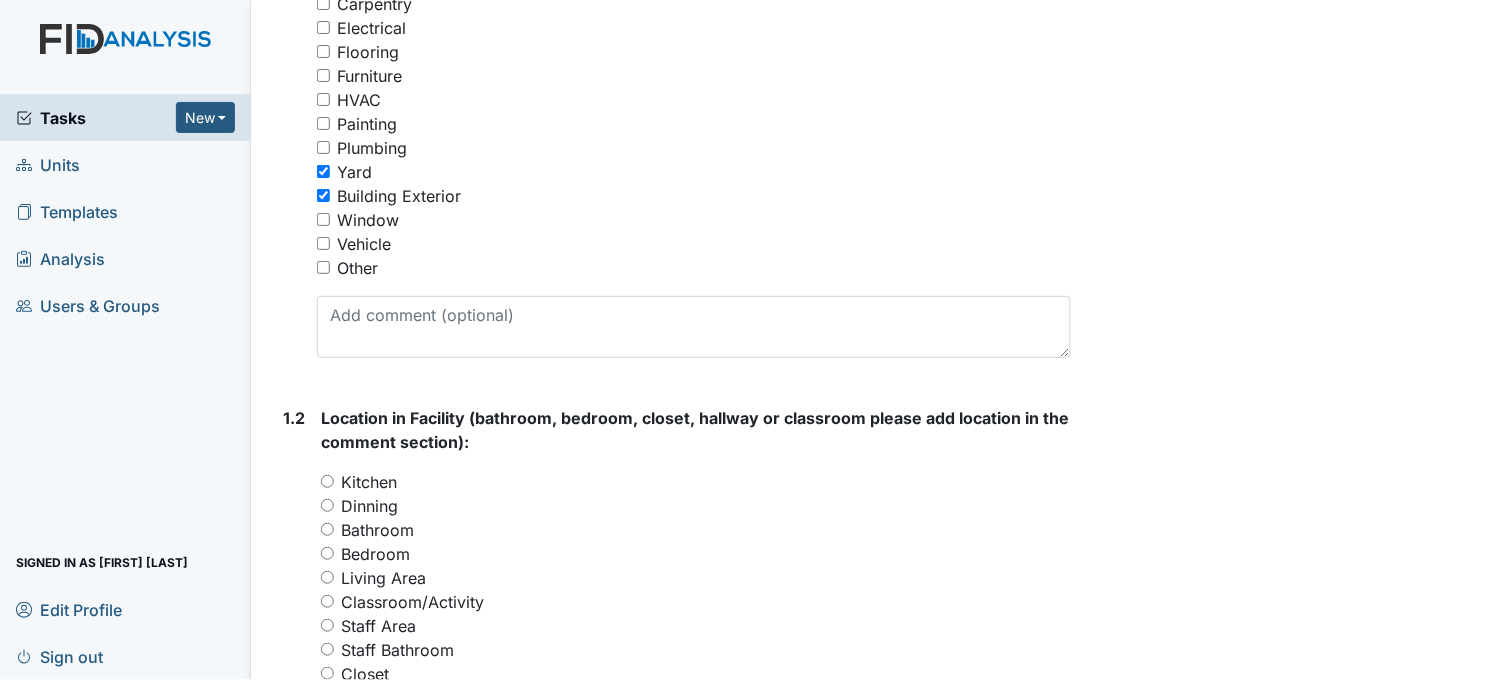 click on "Building Exterior" at bounding box center (323, 195) 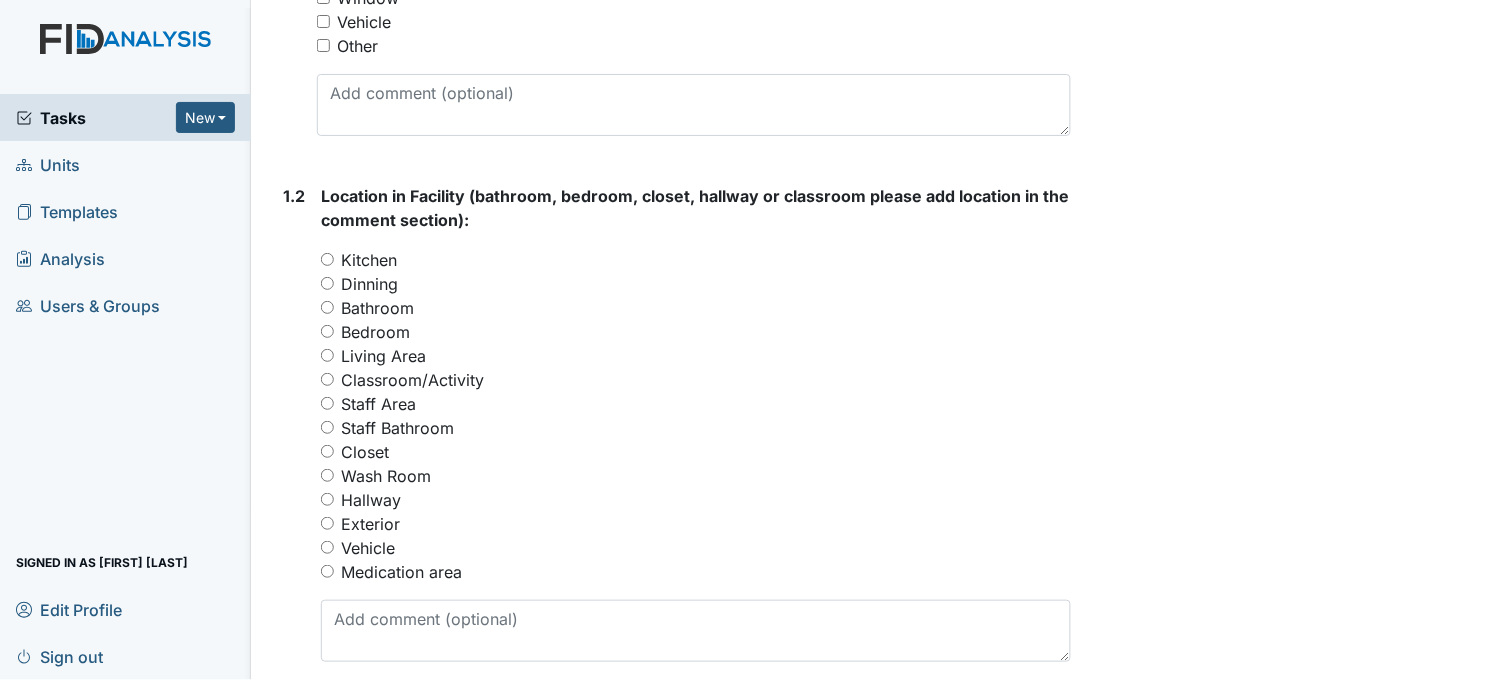 scroll, scrollTop: 777, scrollLeft: 0, axis: vertical 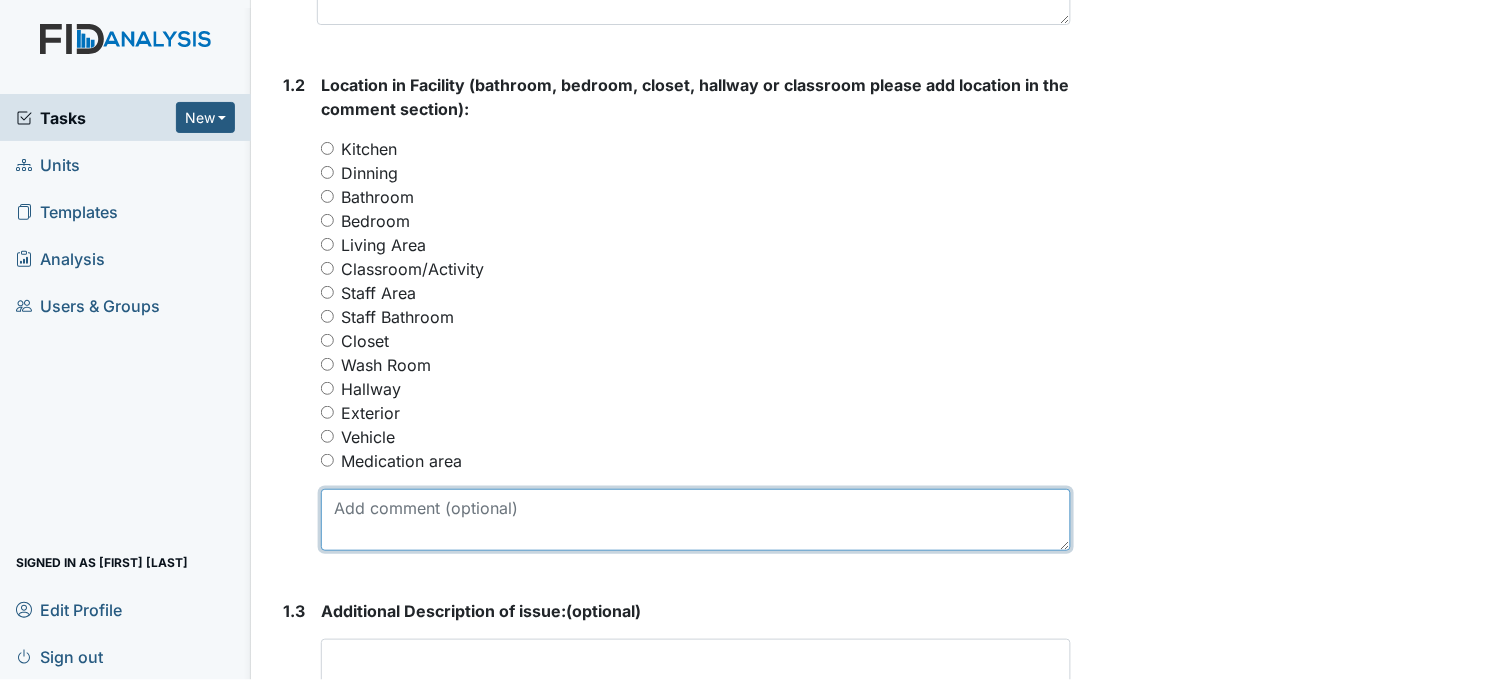 click at bounding box center [696, 520] 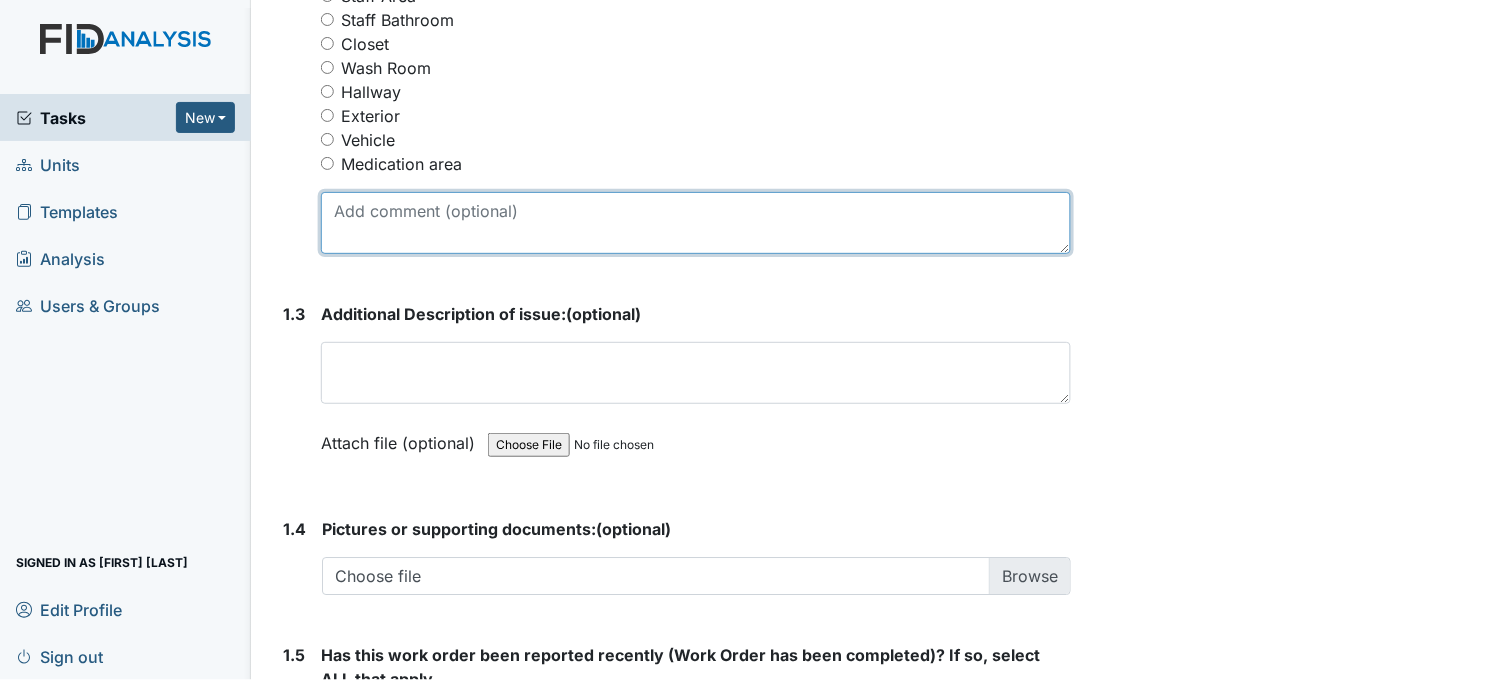 scroll, scrollTop: 1111, scrollLeft: 0, axis: vertical 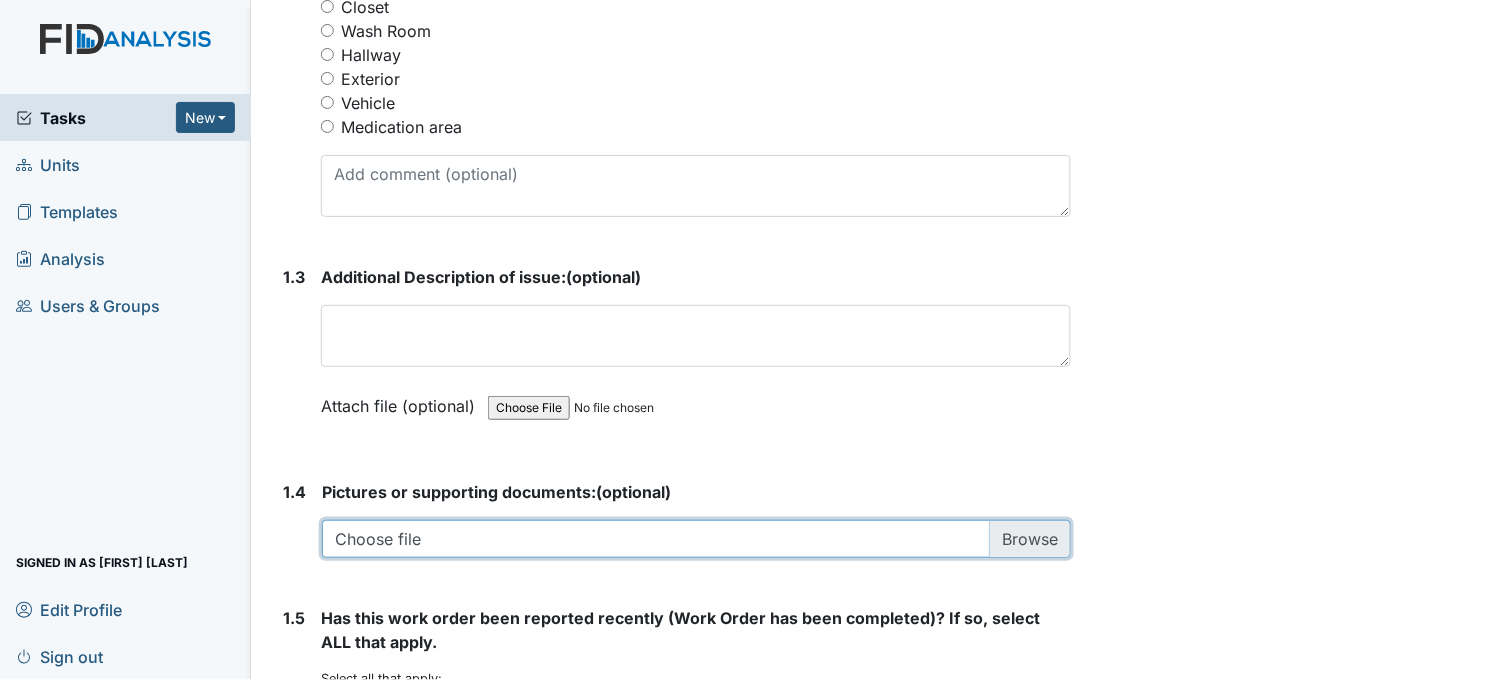 click at bounding box center [696, 539] 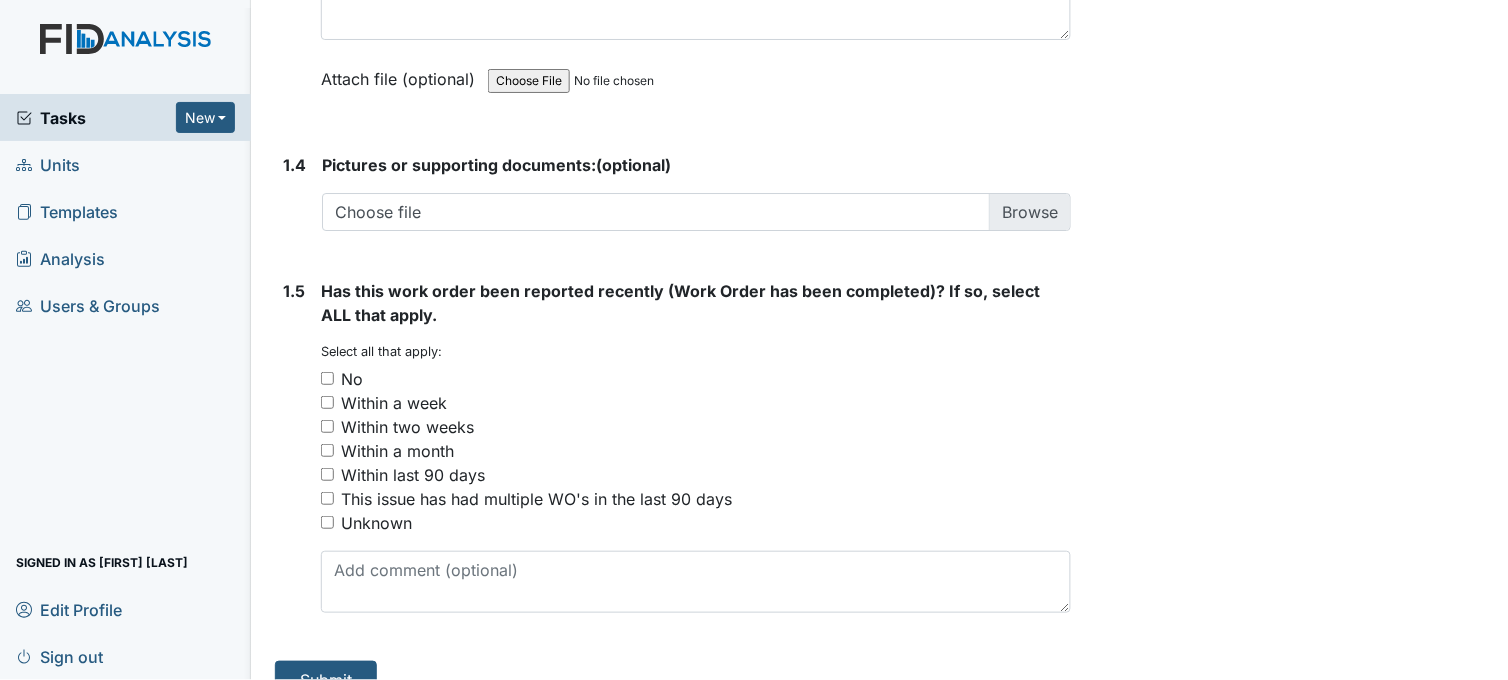 scroll, scrollTop: 1444, scrollLeft: 0, axis: vertical 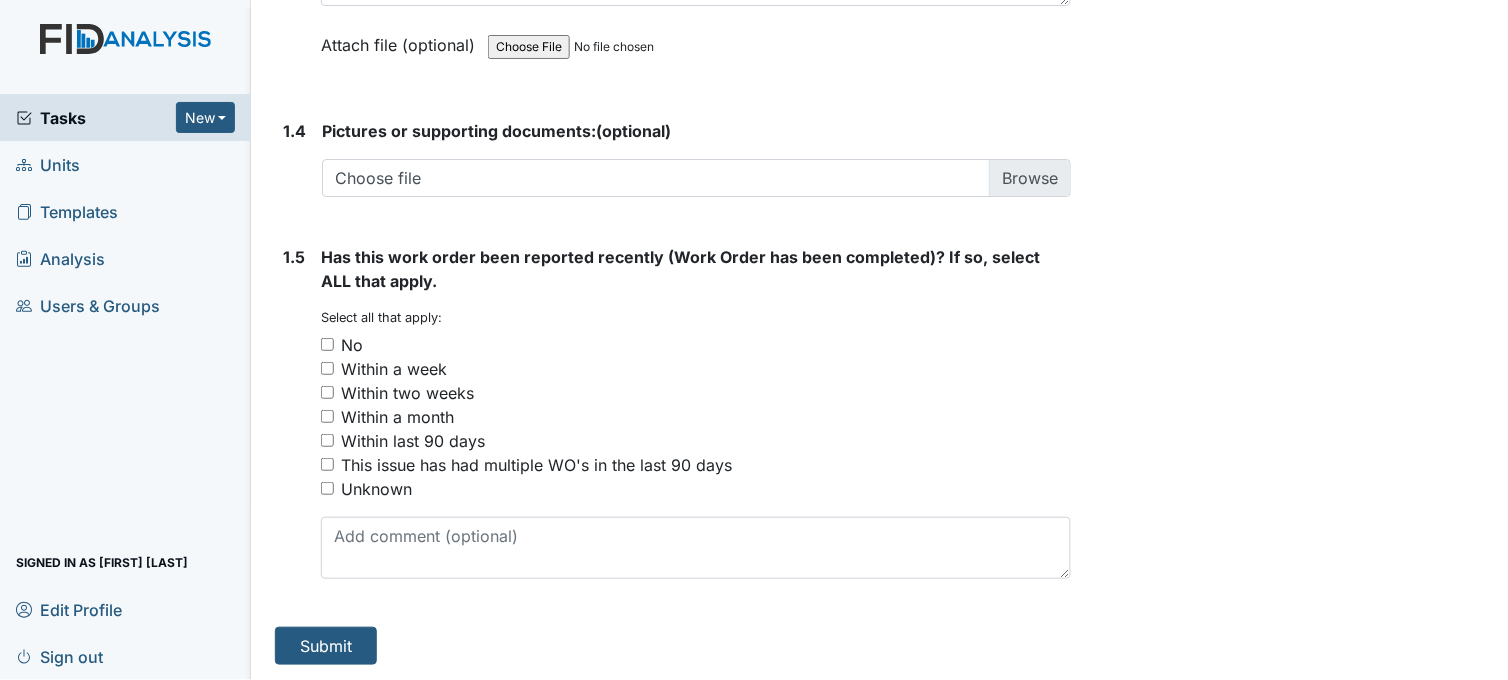 click on "No" at bounding box center [327, 344] 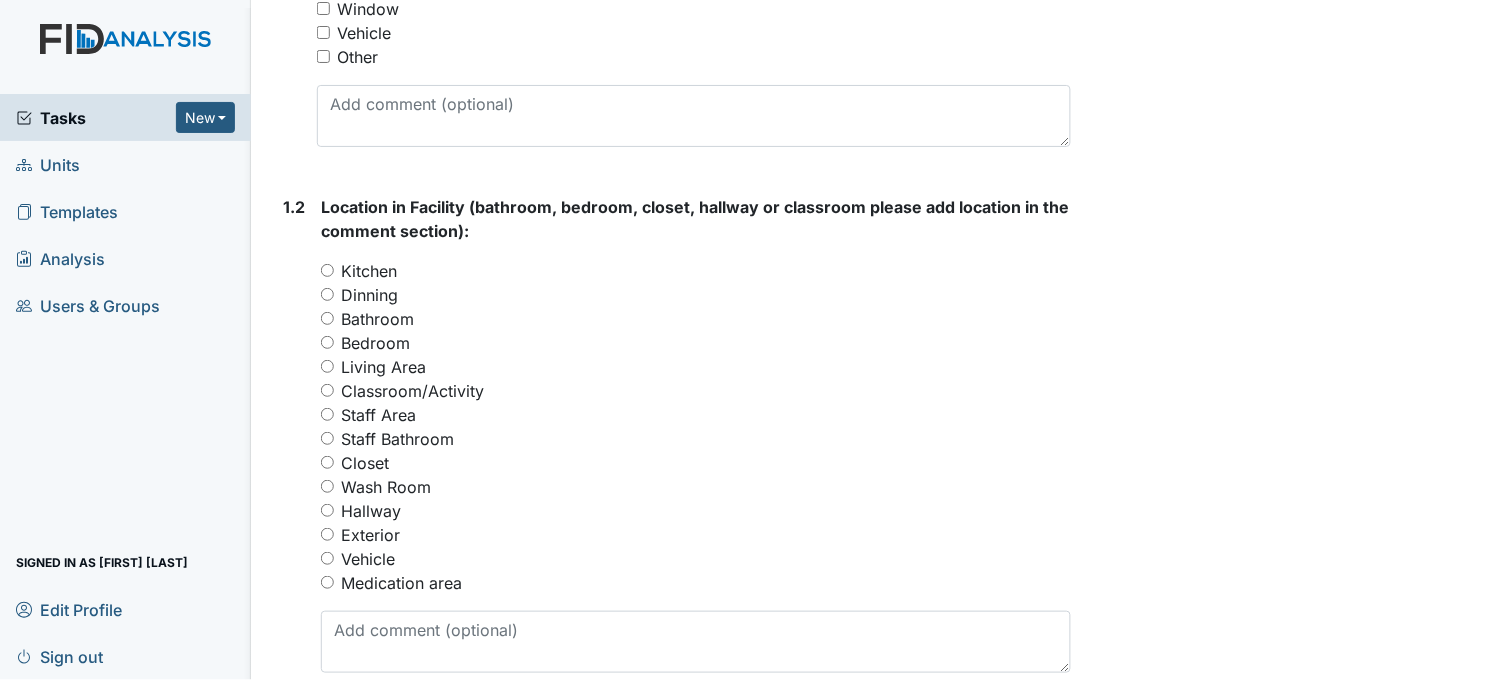 scroll, scrollTop: 694, scrollLeft: 0, axis: vertical 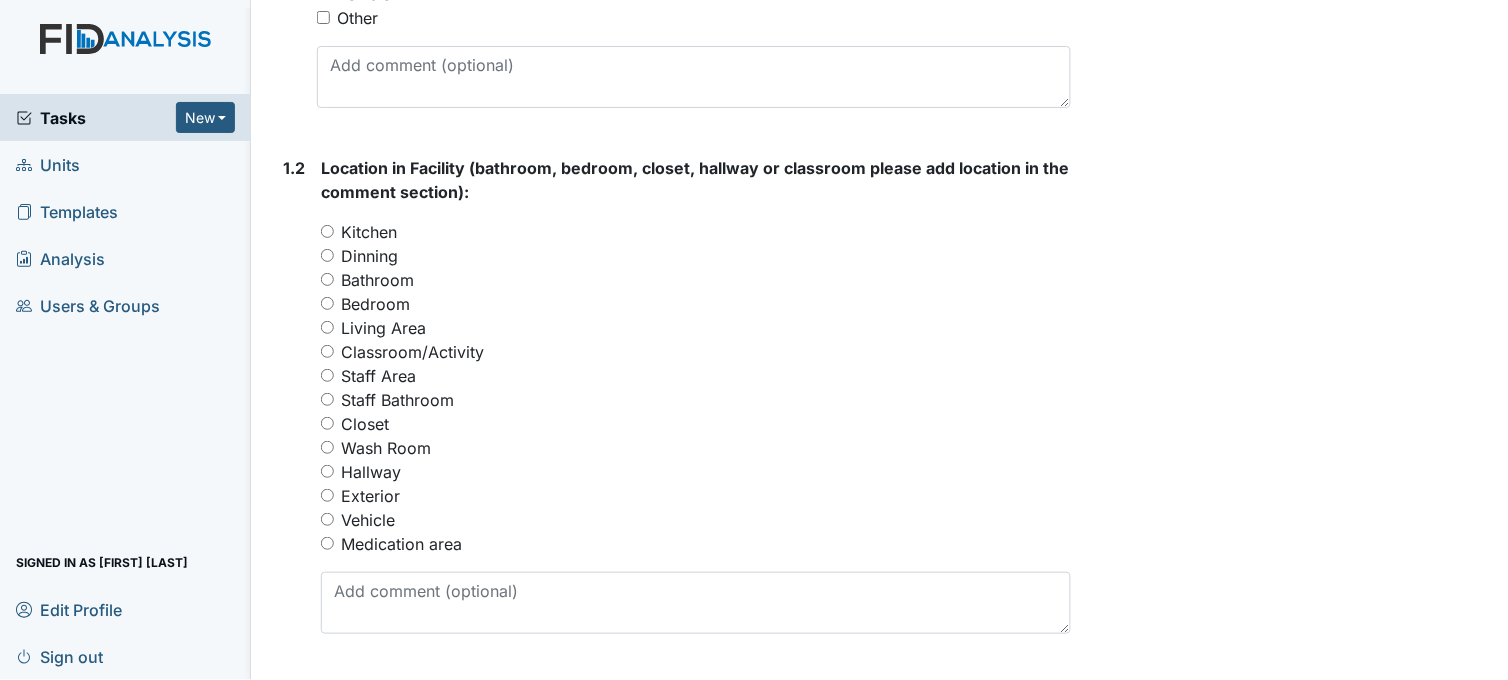 click on "Exterior" at bounding box center (327, 495) 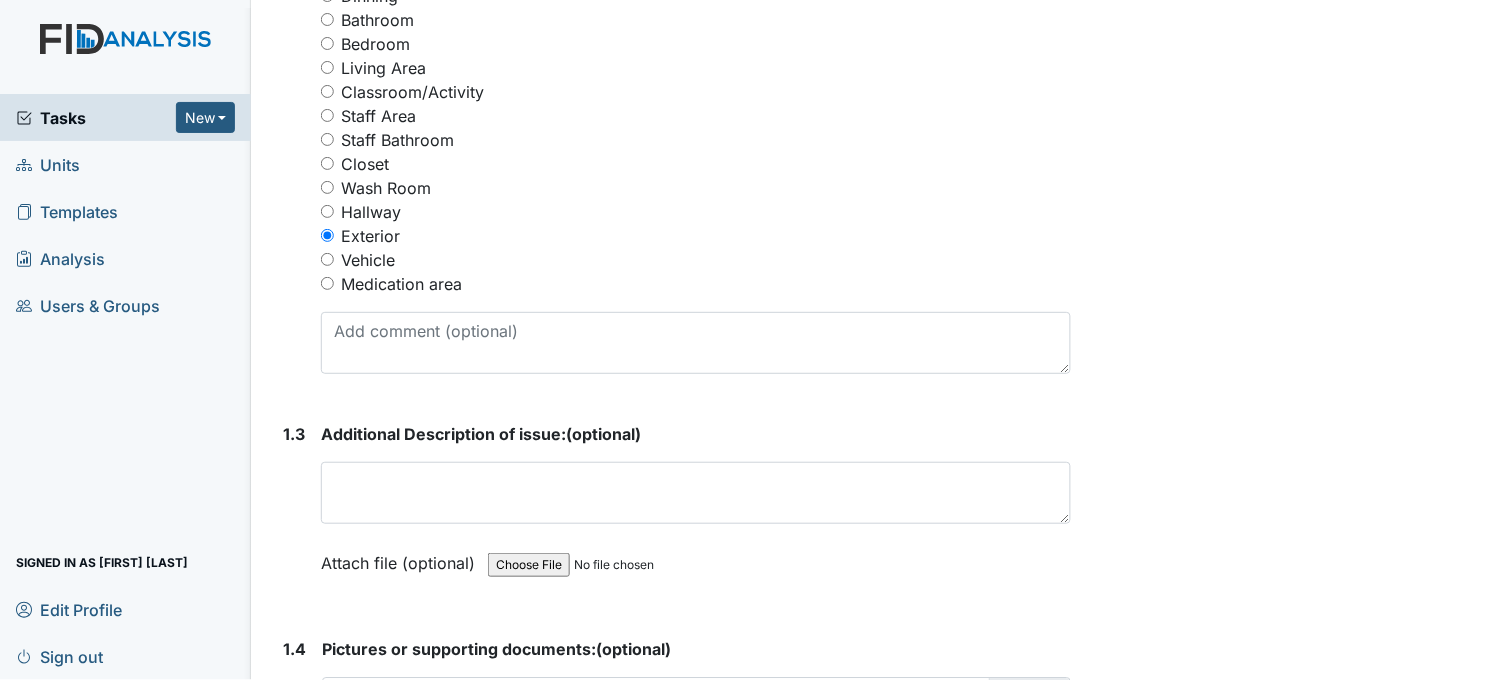 scroll, scrollTop: 1027, scrollLeft: 0, axis: vertical 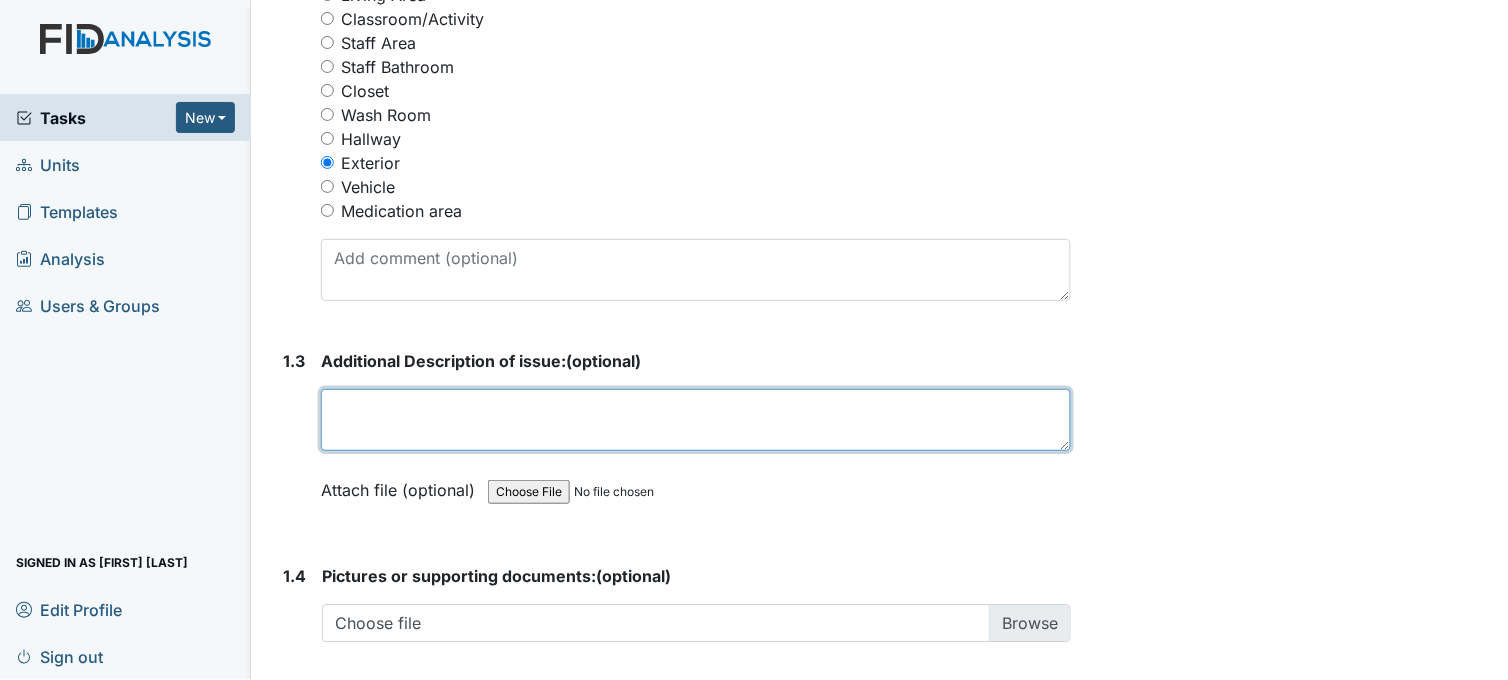 click at bounding box center [696, 420] 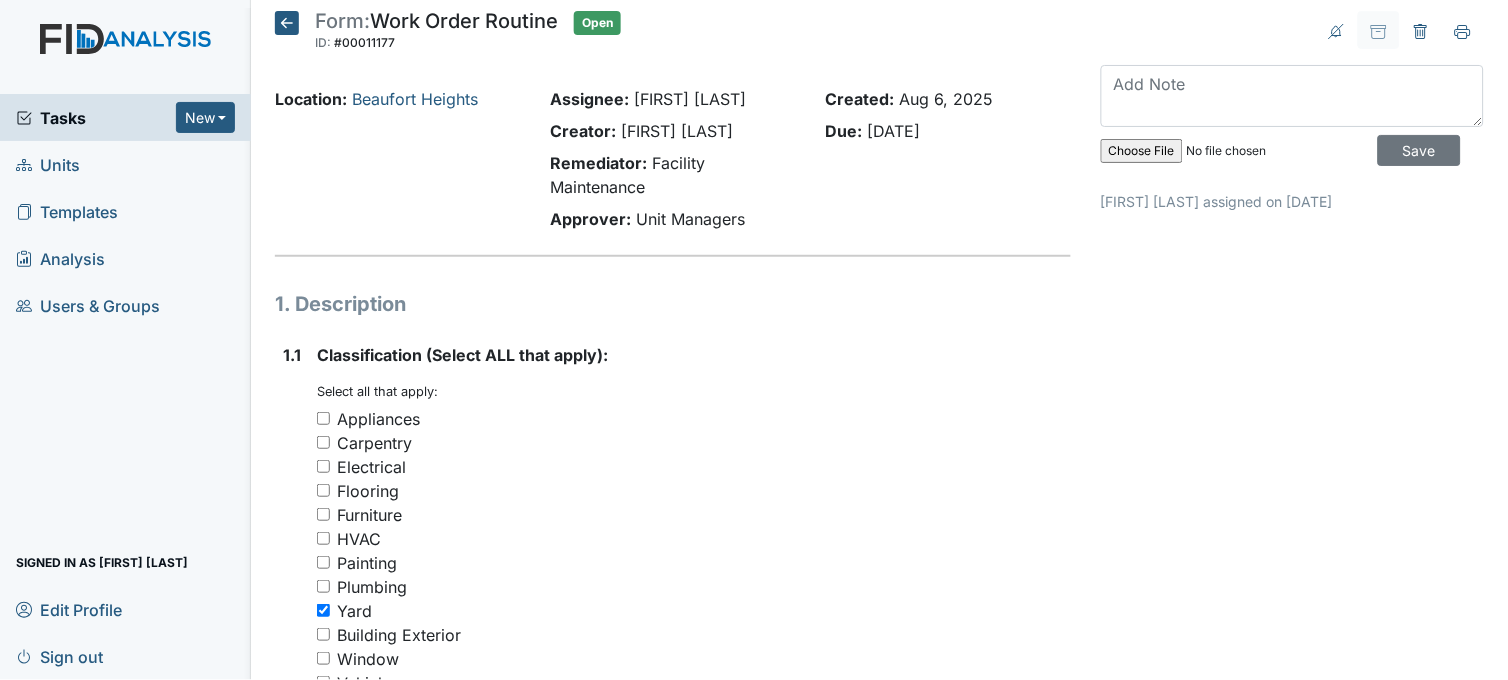 scroll, scrollTop: 0, scrollLeft: 0, axis: both 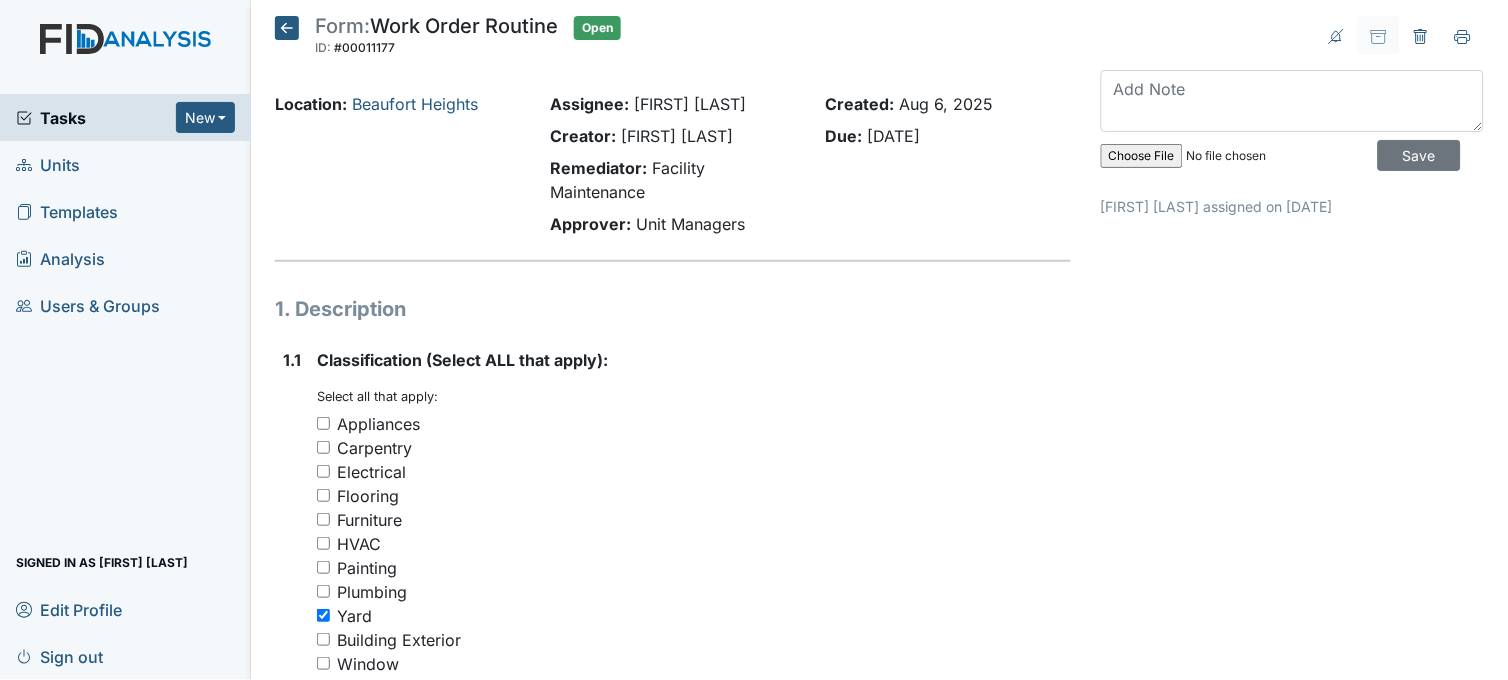 type on "remove toilet from backyard" 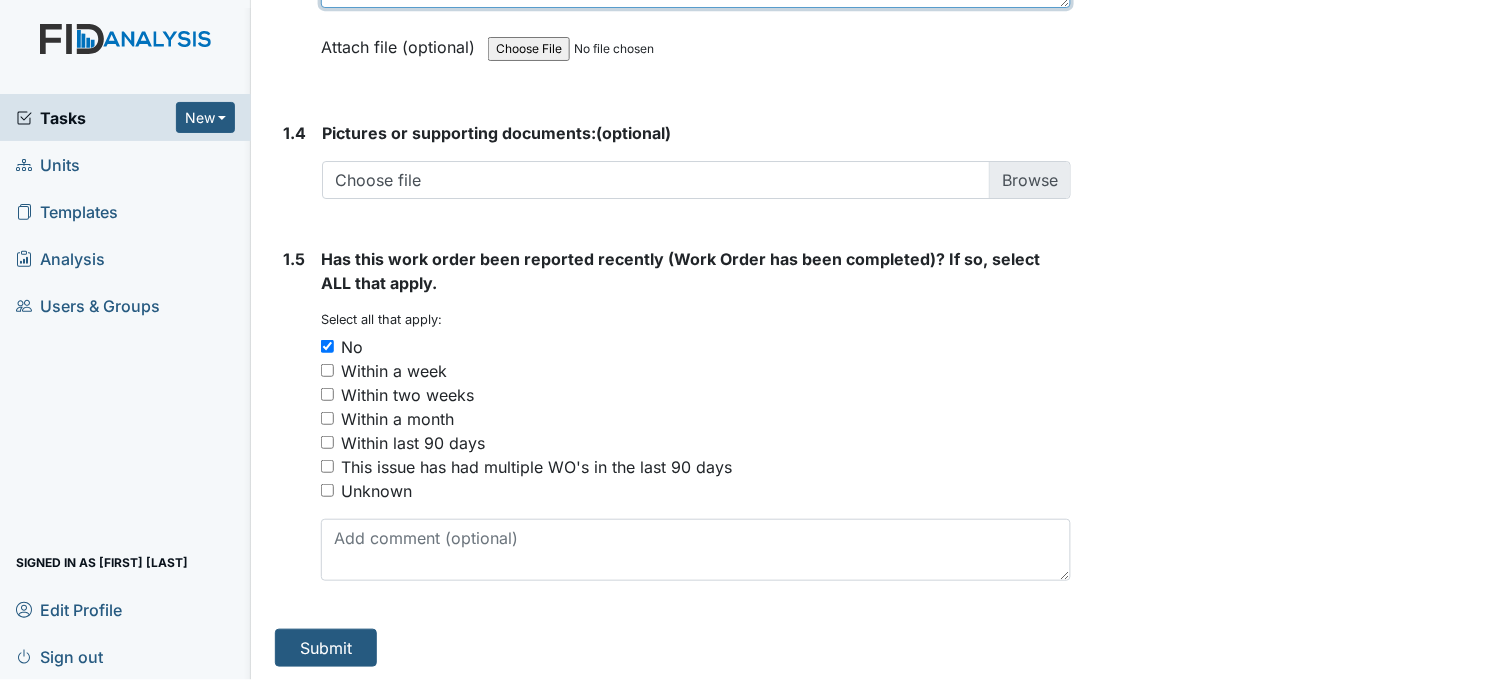 scroll, scrollTop: 1472, scrollLeft: 0, axis: vertical 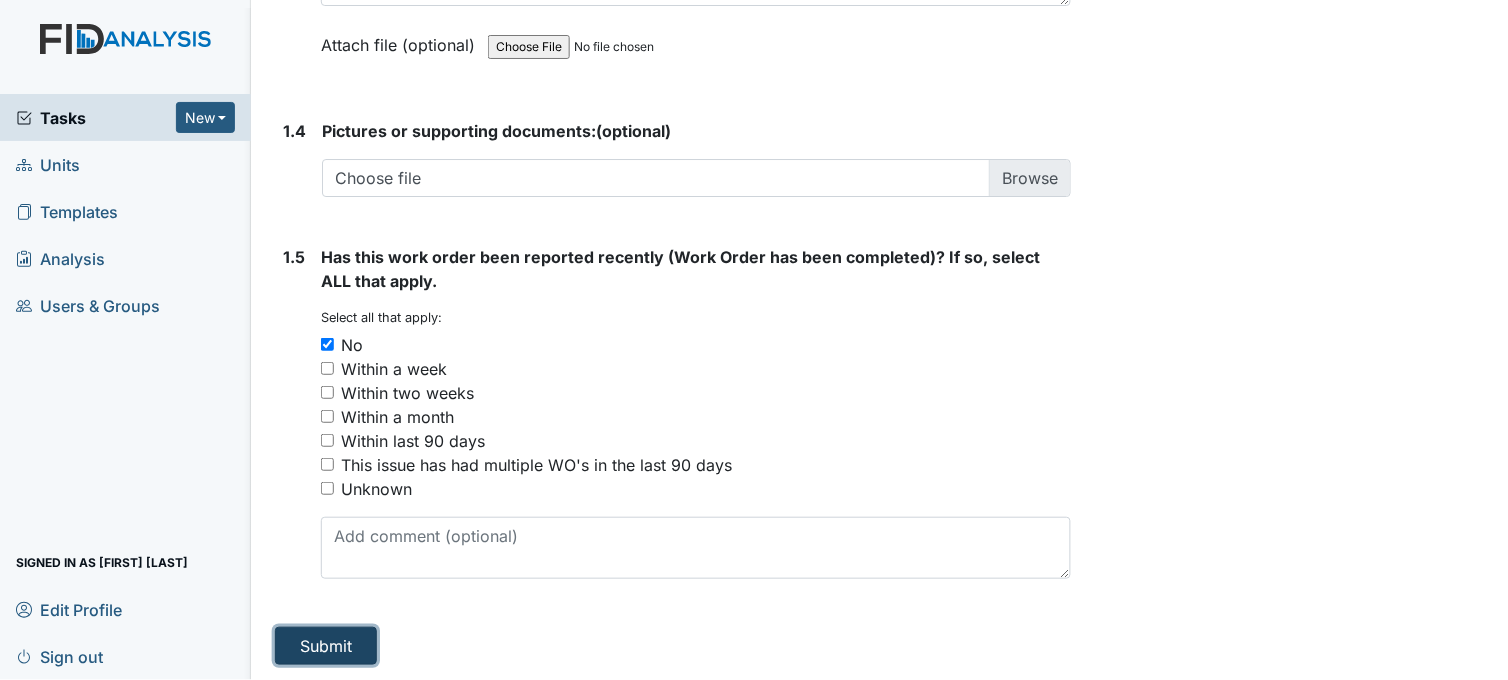 click on "Submit" at bounding box center [326, 646] 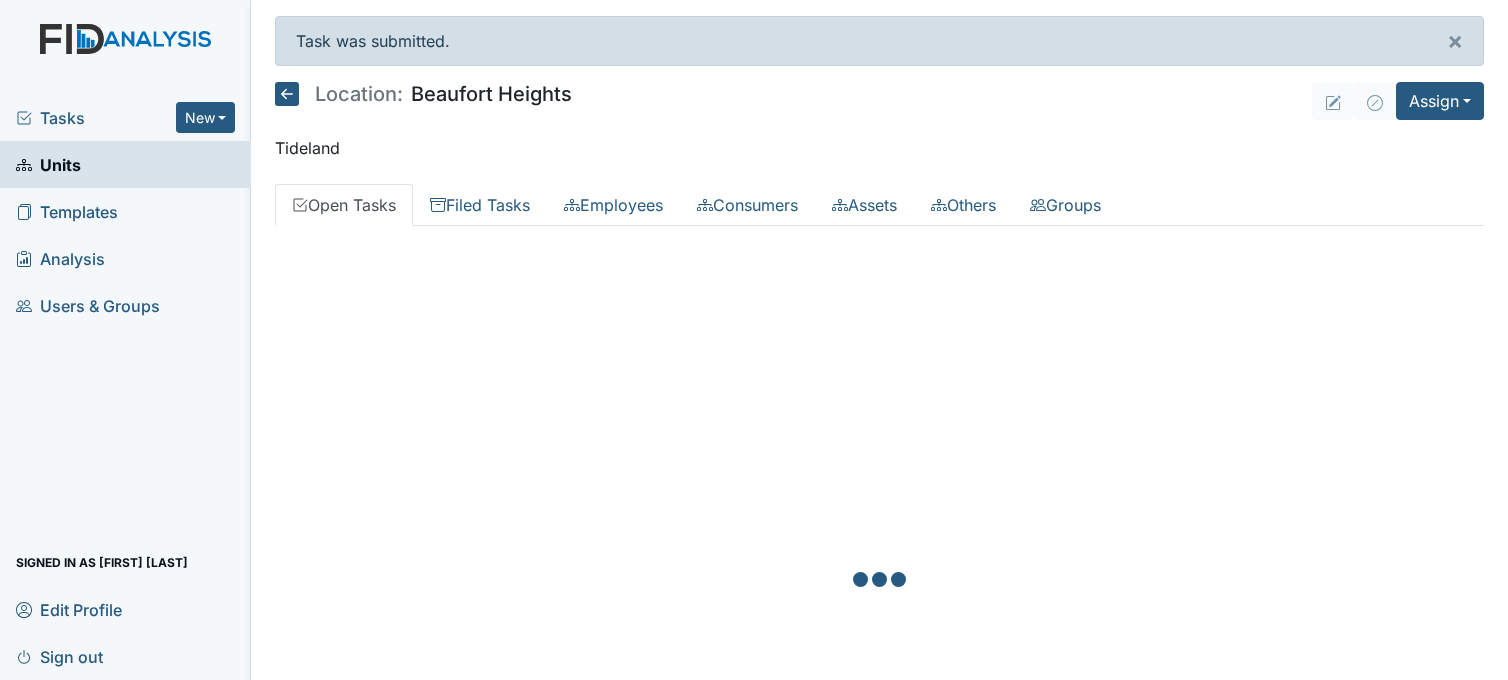 scroll, scrollTop: 0, scrollLeft: 0, axis: both 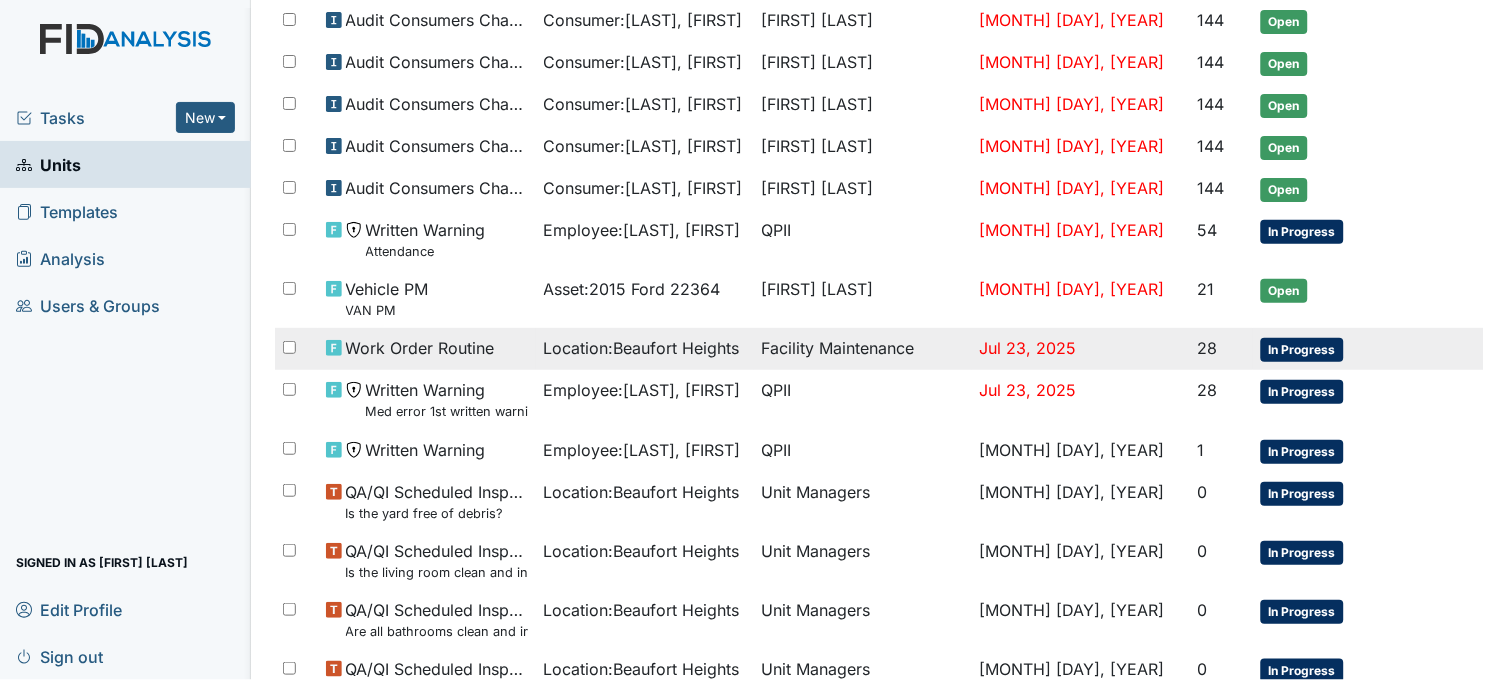 click on "Facility Maintenance" at bounding box center (863, 349) 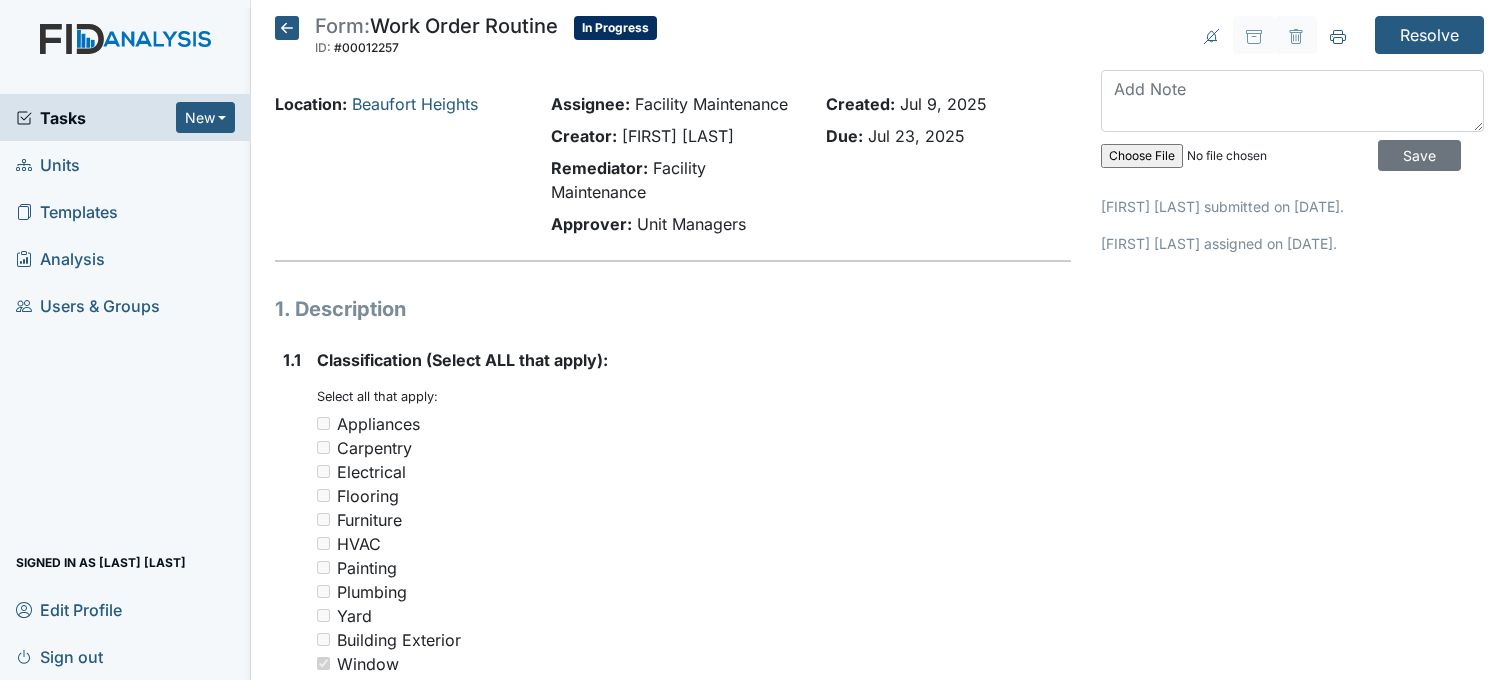 scroll, scrollTop: 0, scrollLeft: 0, axis: both 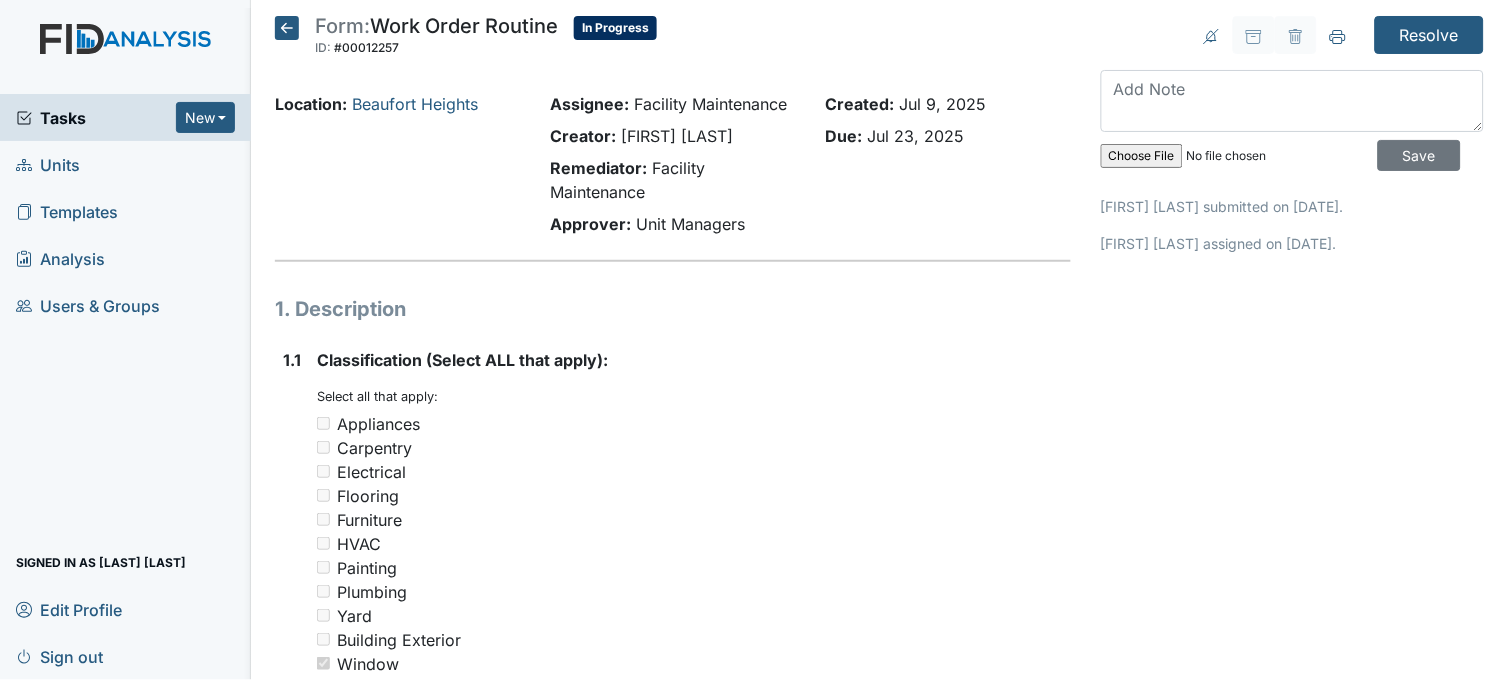 click 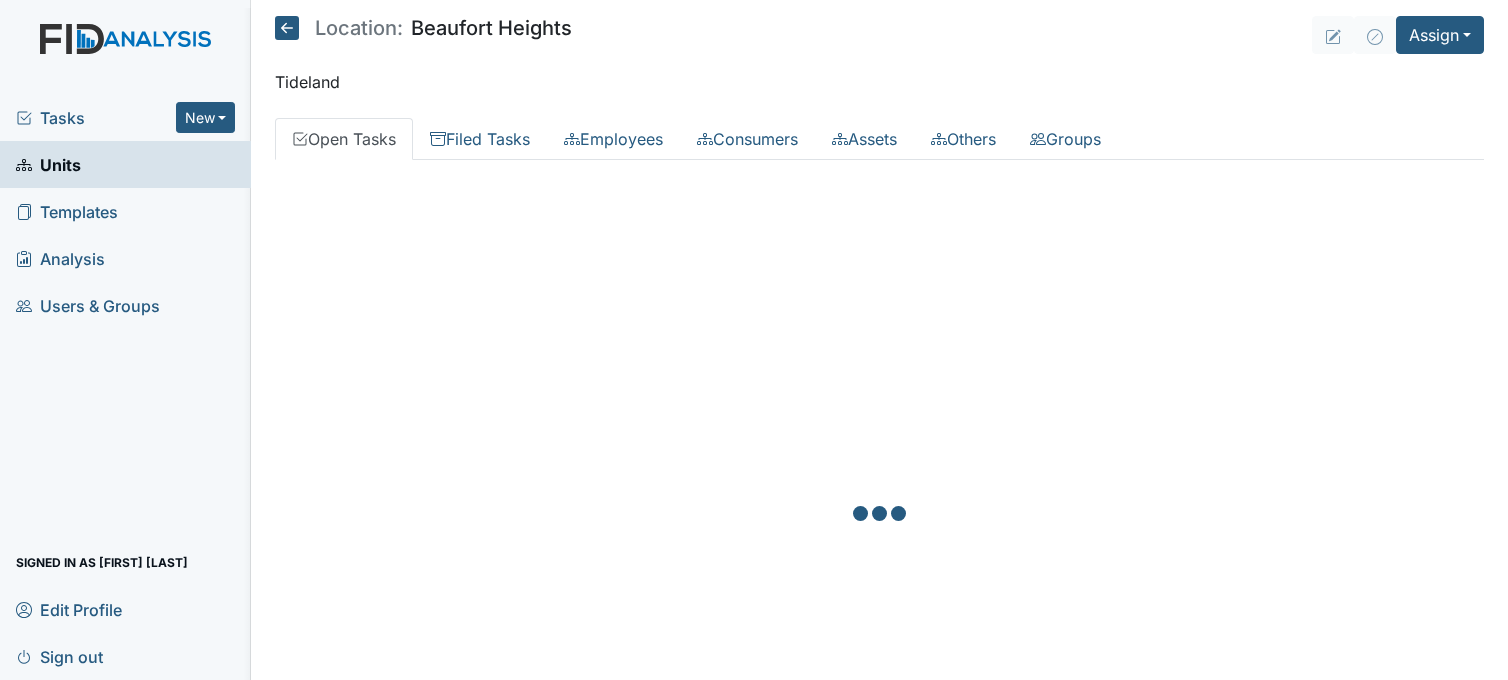 scroll, scrollTop: 0, scrollLeft: 0, axis: both 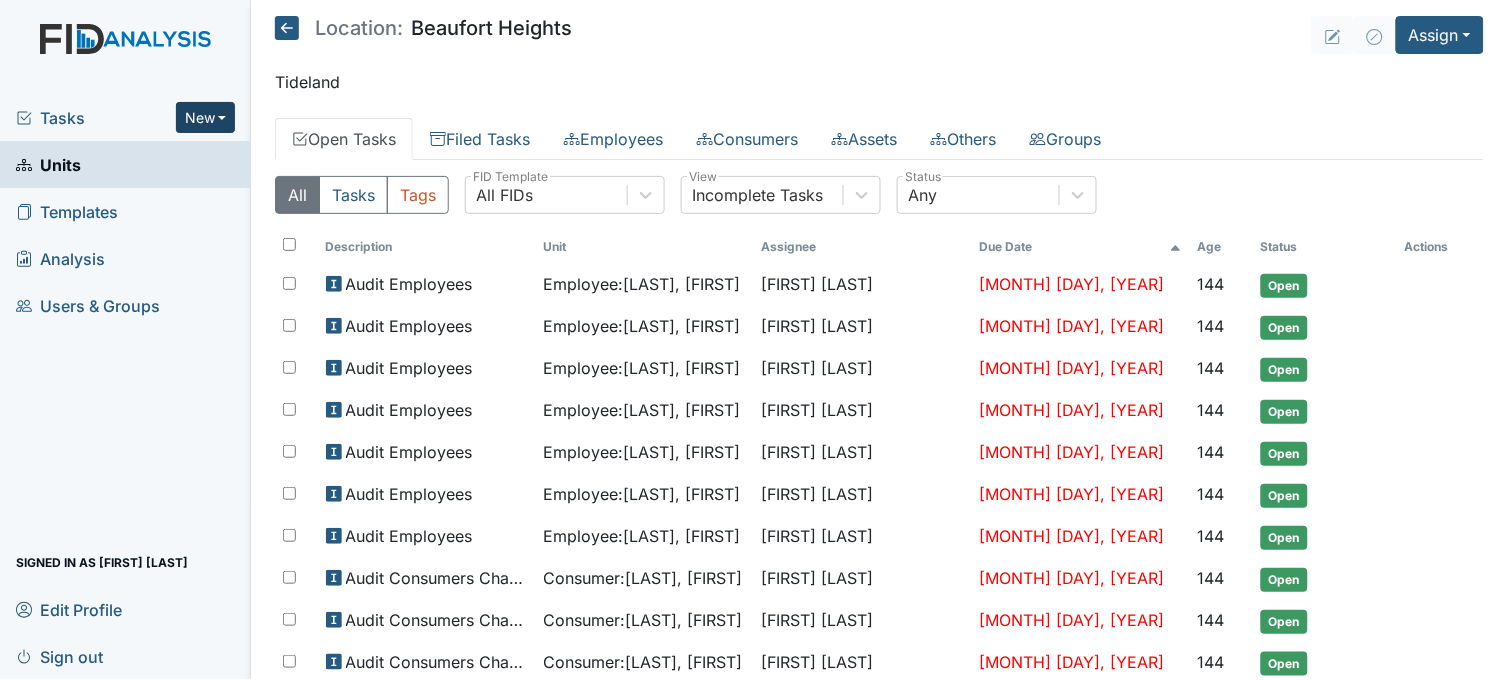 click on "New" at bounding box center (206, 117) 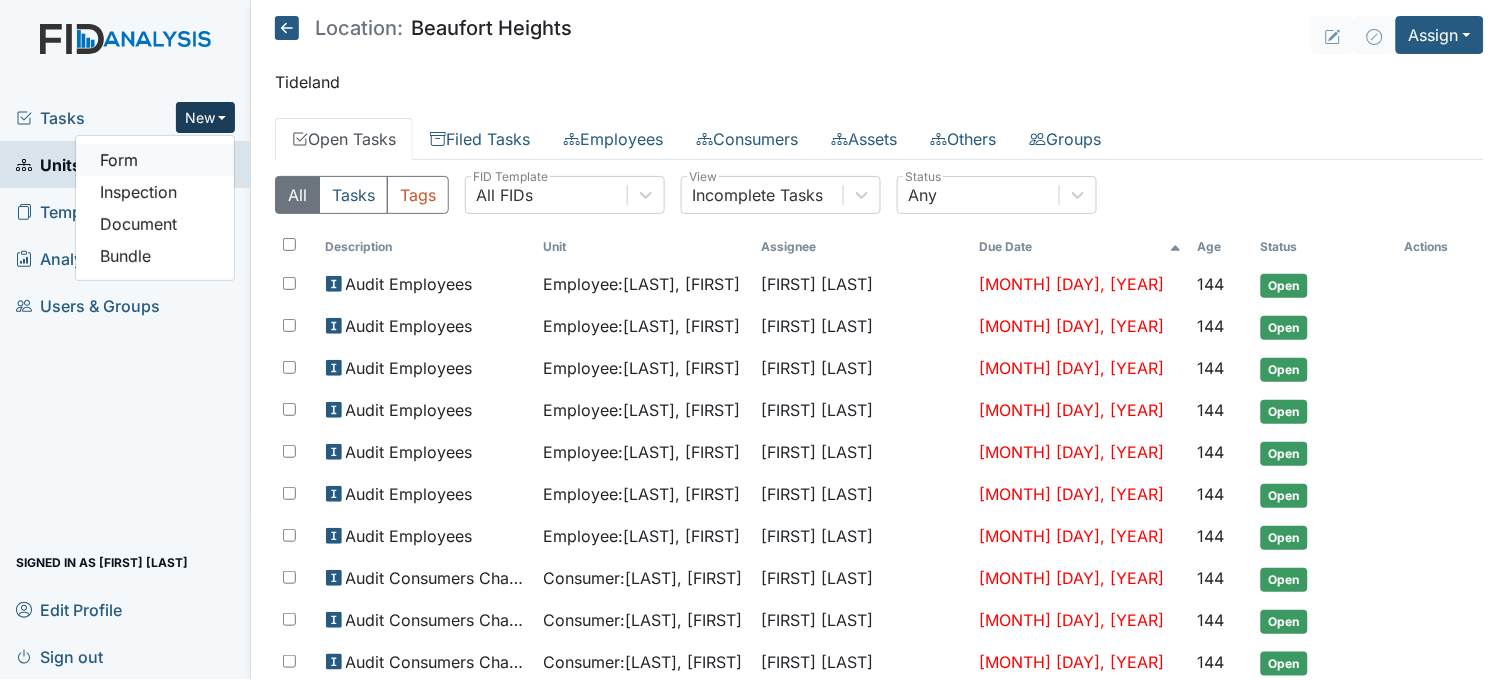 click on "Form" at bounding box center (155, 160) 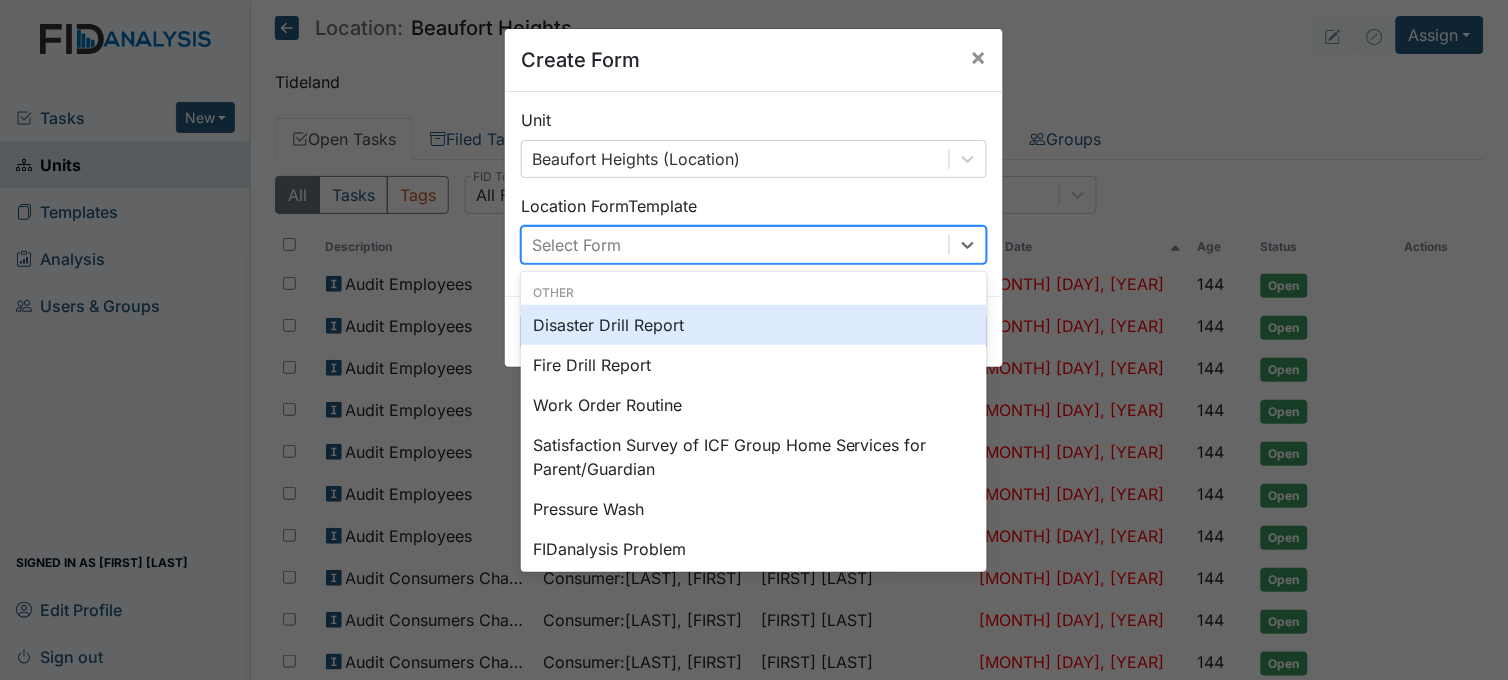 click on "Select Form" at bounding box center [735, 245] 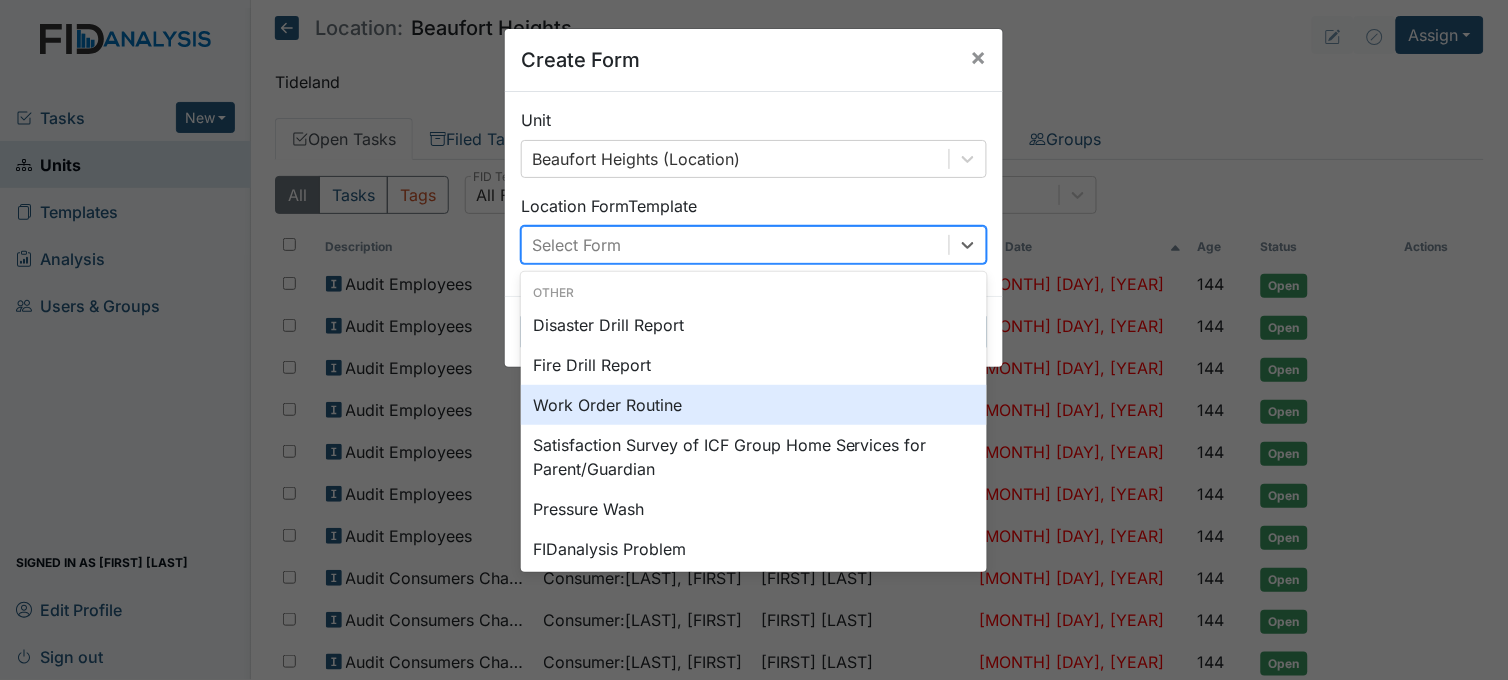 click on "Work Order Routine" at bounding box center [754, 405] 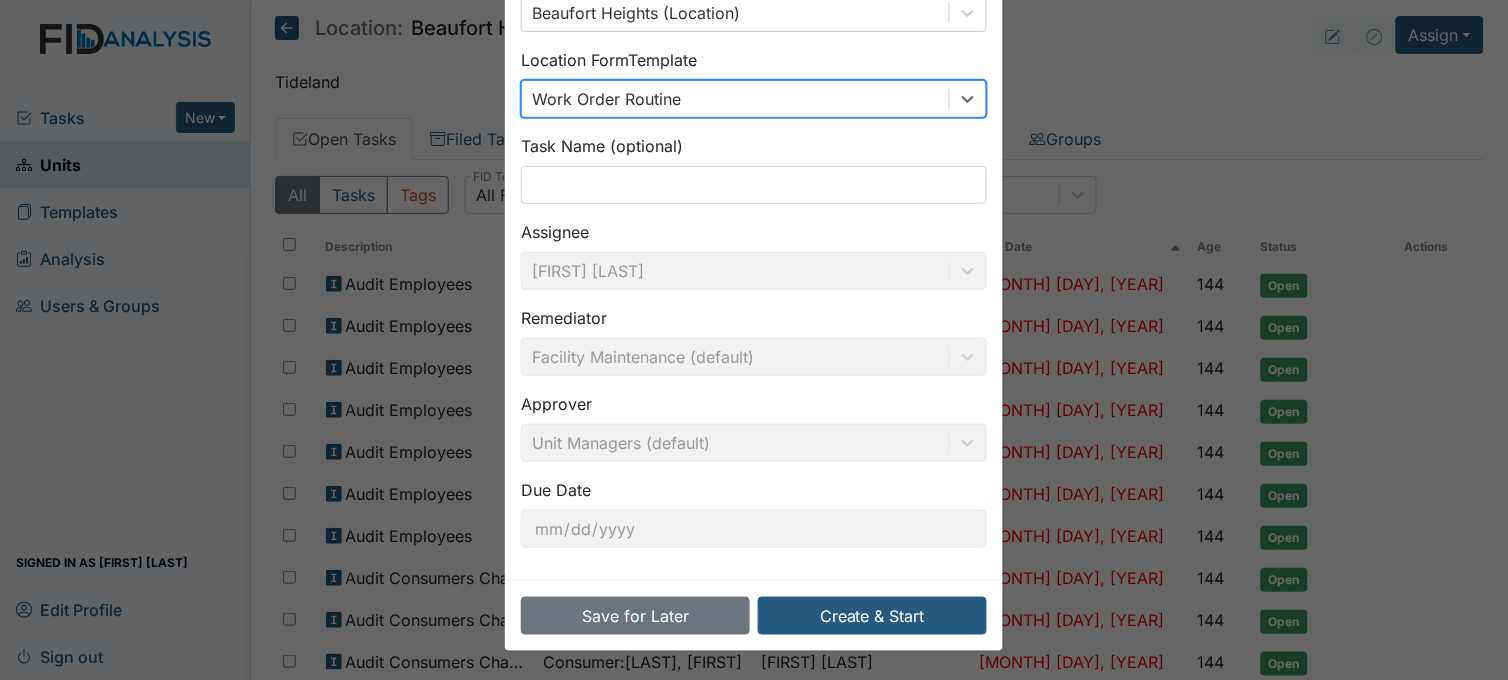 scroll, scrollTop: 147, scrollLeft: 0, axis: vertical 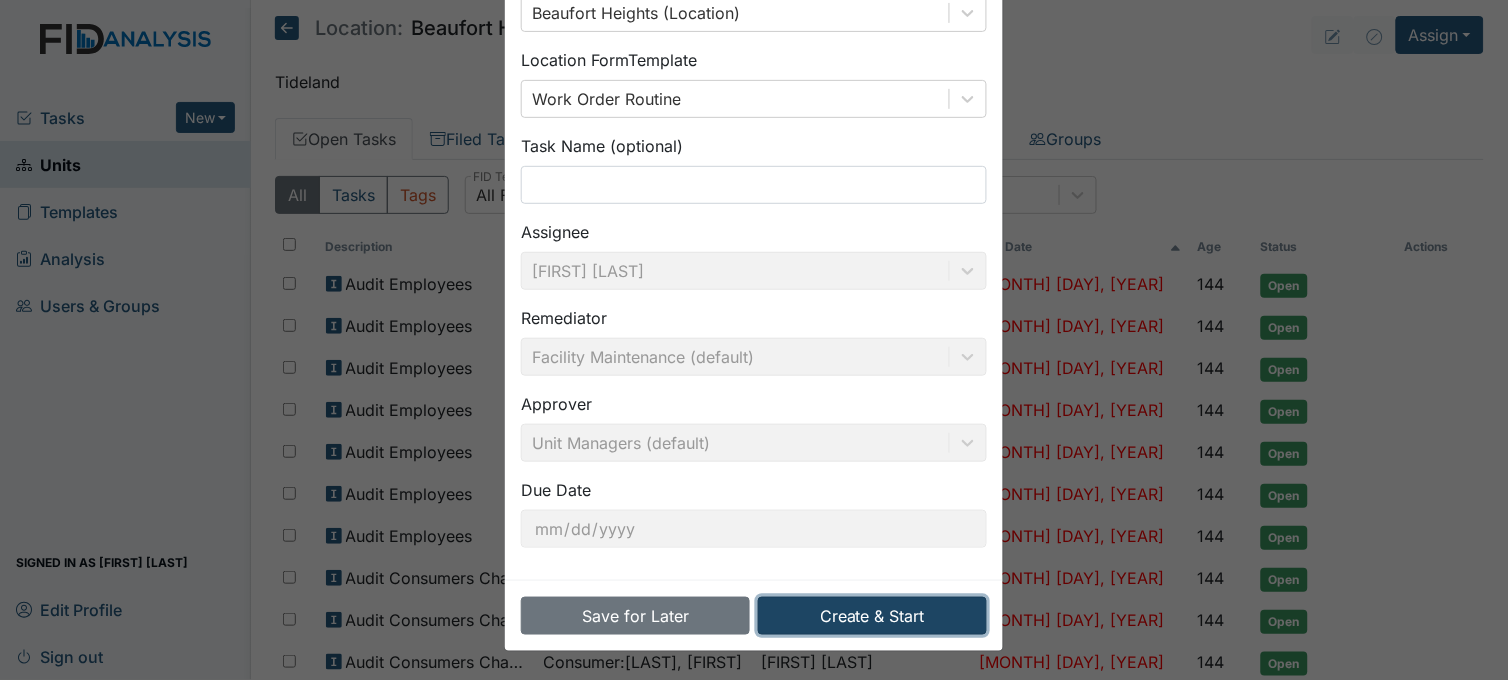 click on "Create & Start" at bounding box center [872, 616] 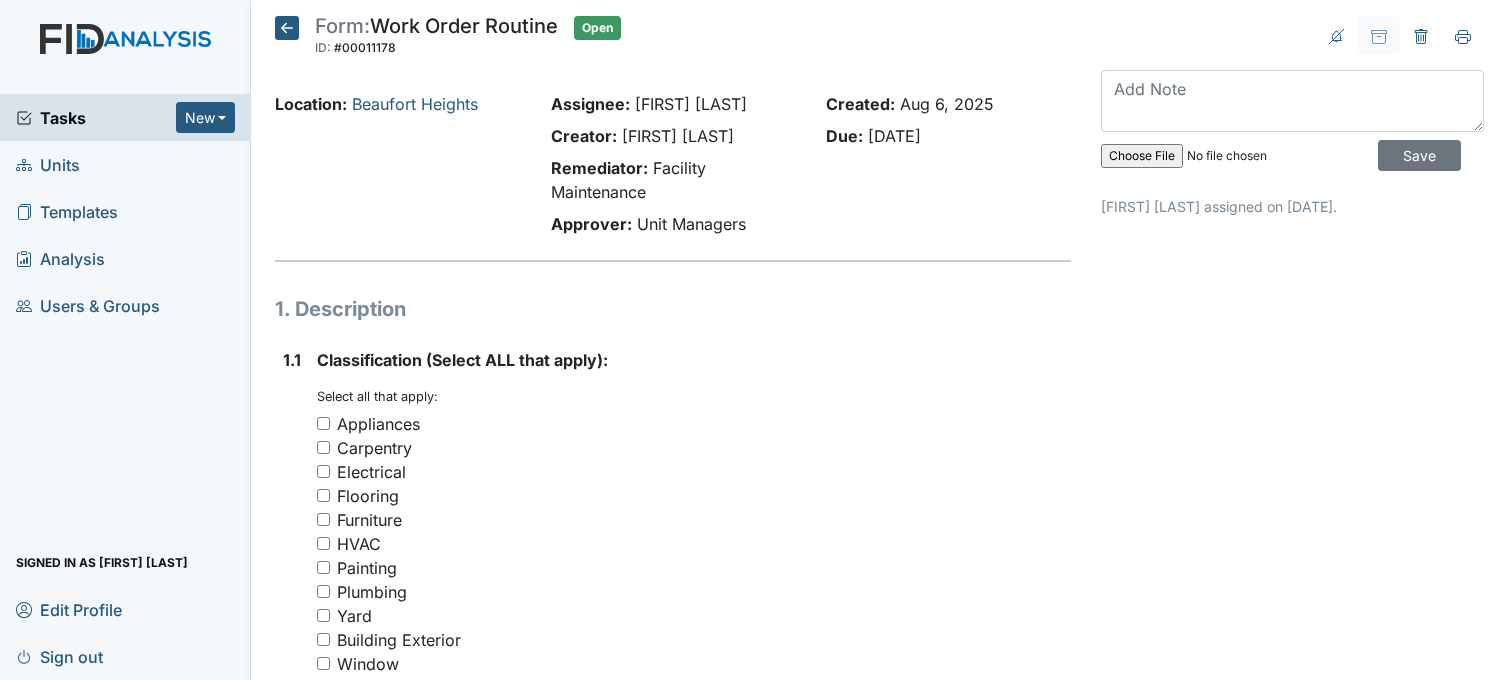 scroll, scrollTop: 0, scrollLeft: 0, axis: both 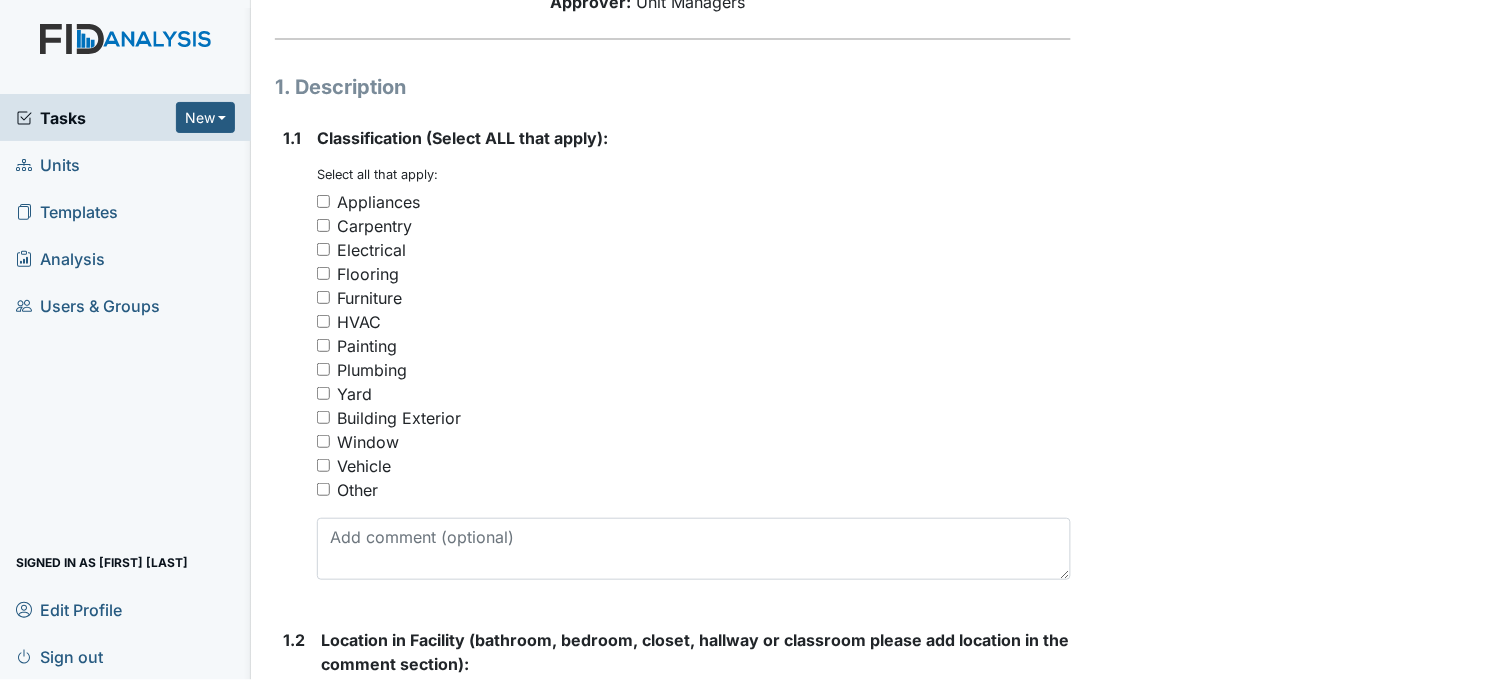 click on "Other" at bounding box center (323, 489) 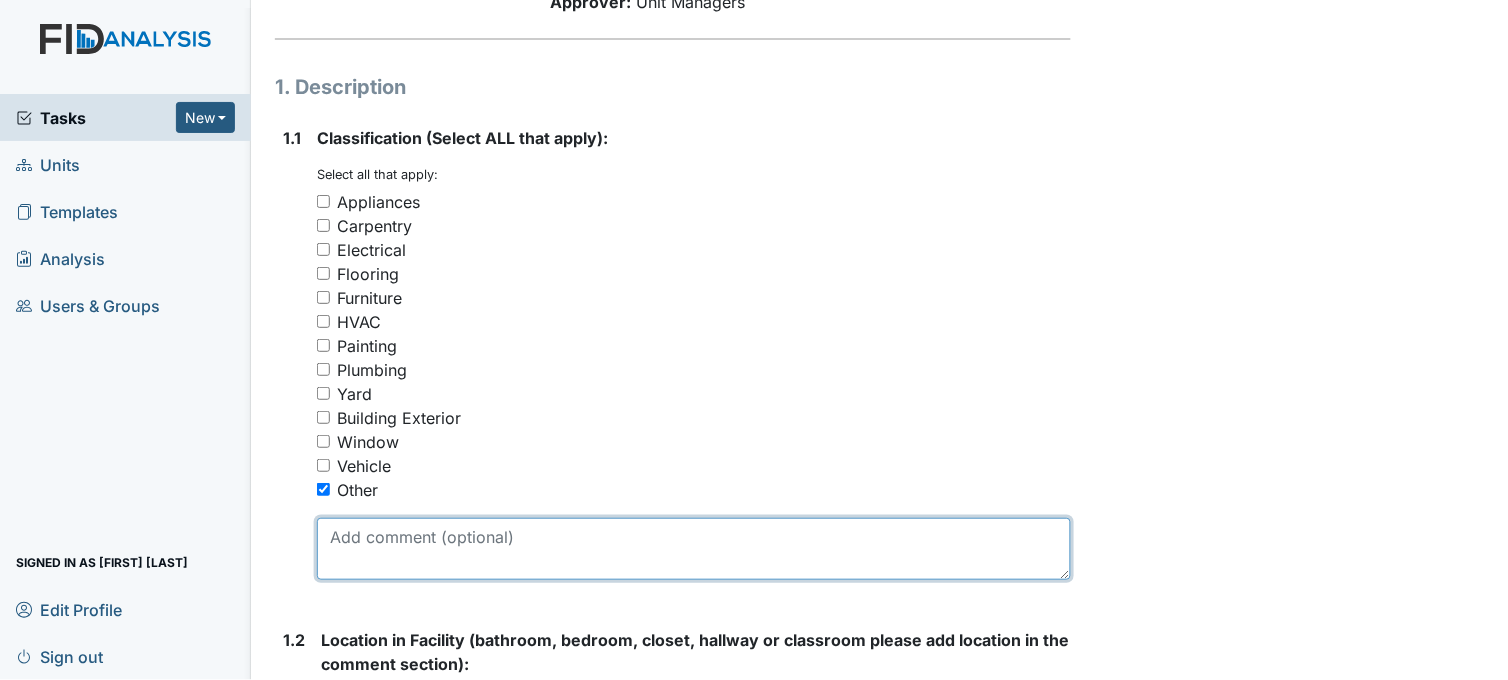 click at bounding box center [694, 549] 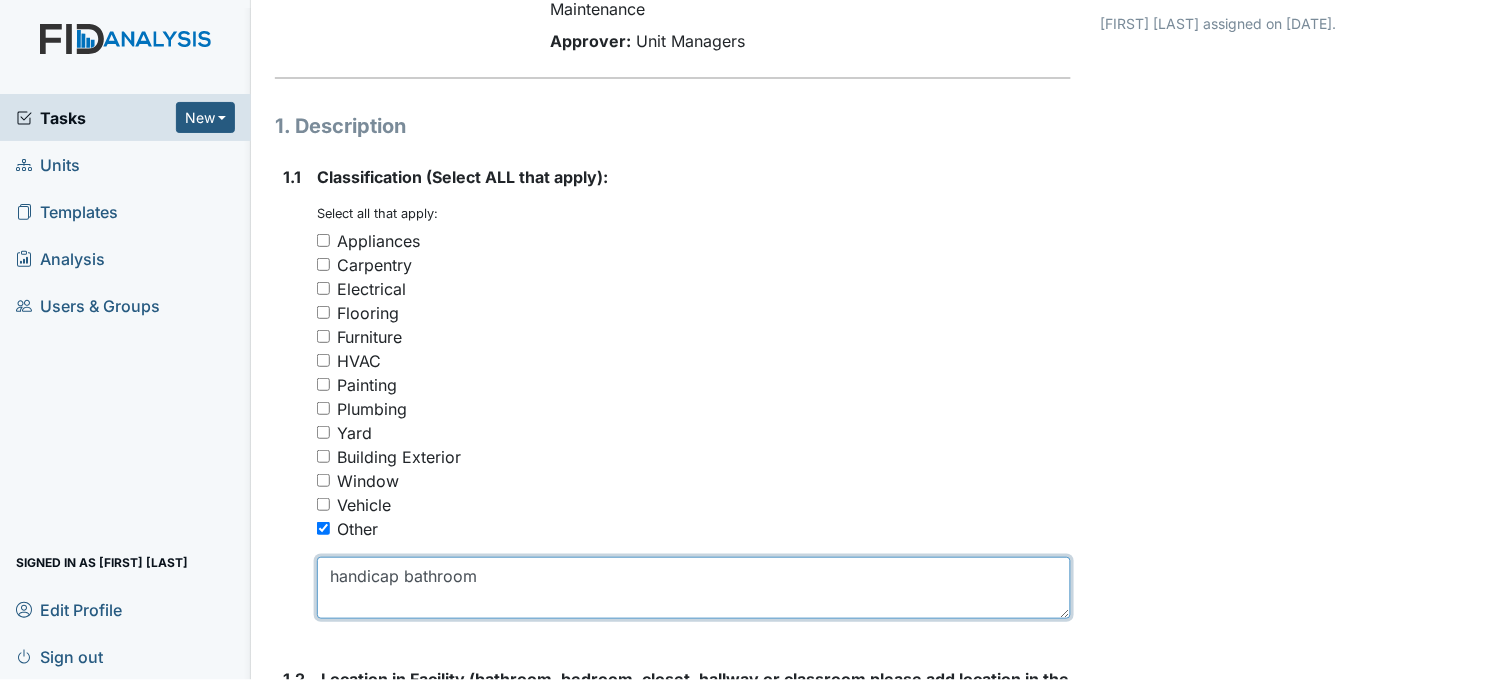scroll, scrollTop: 222, scrollLeft: 0, axis: vertical 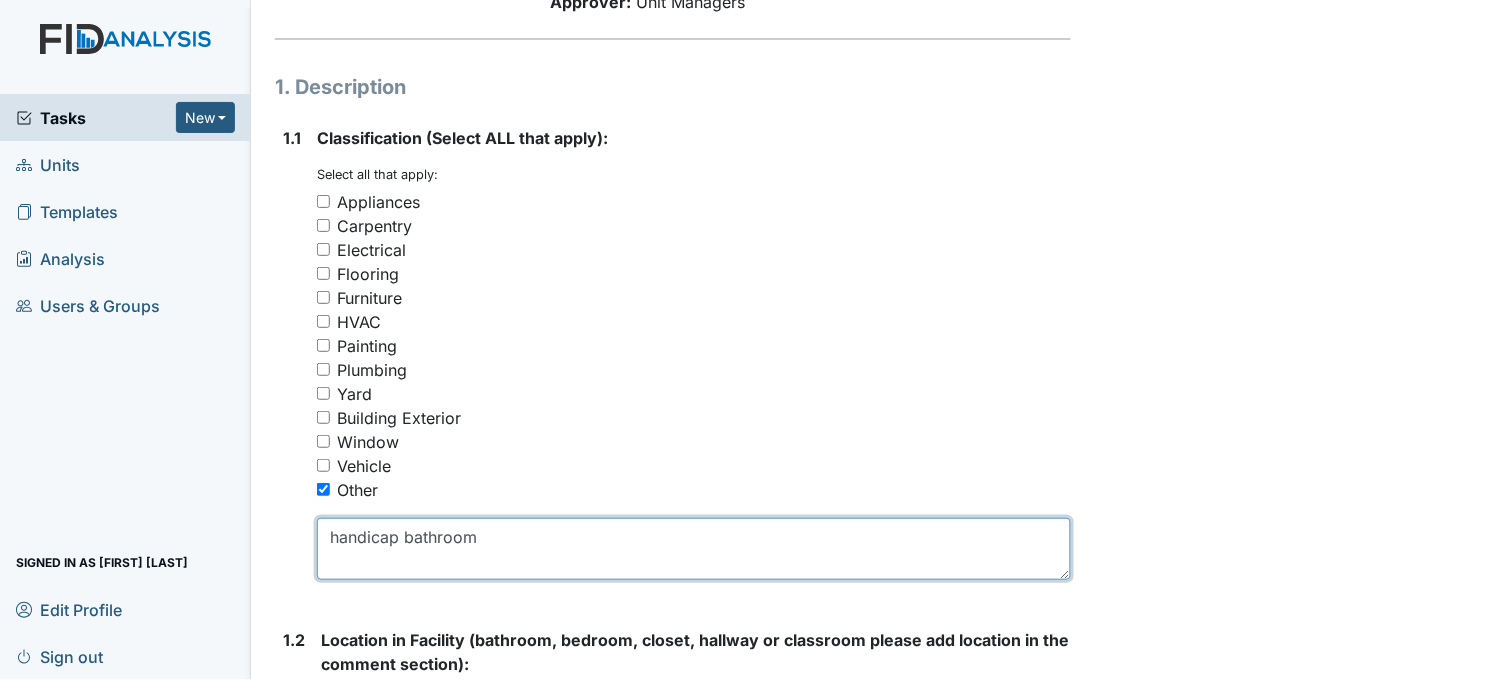 type on "handicap bathroom" 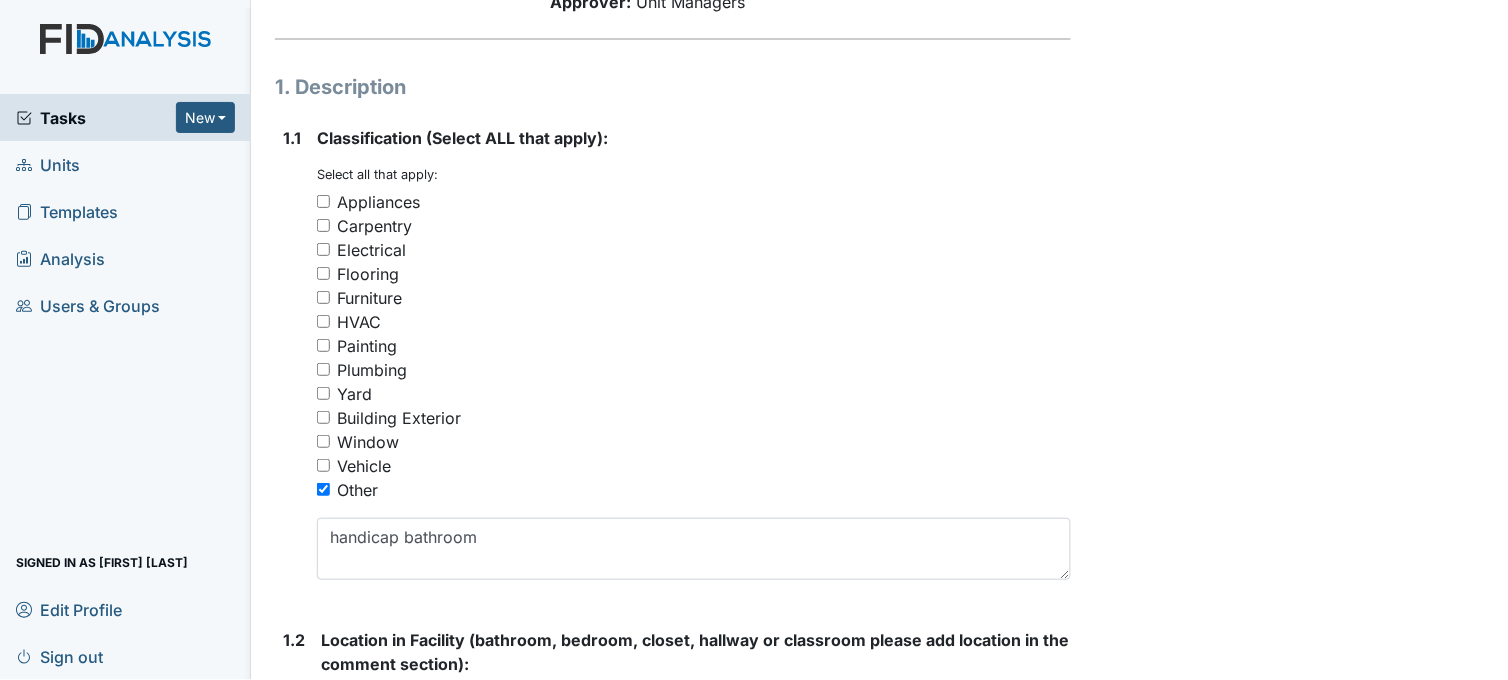 click on "Painting" at bounding box center [323, 345] 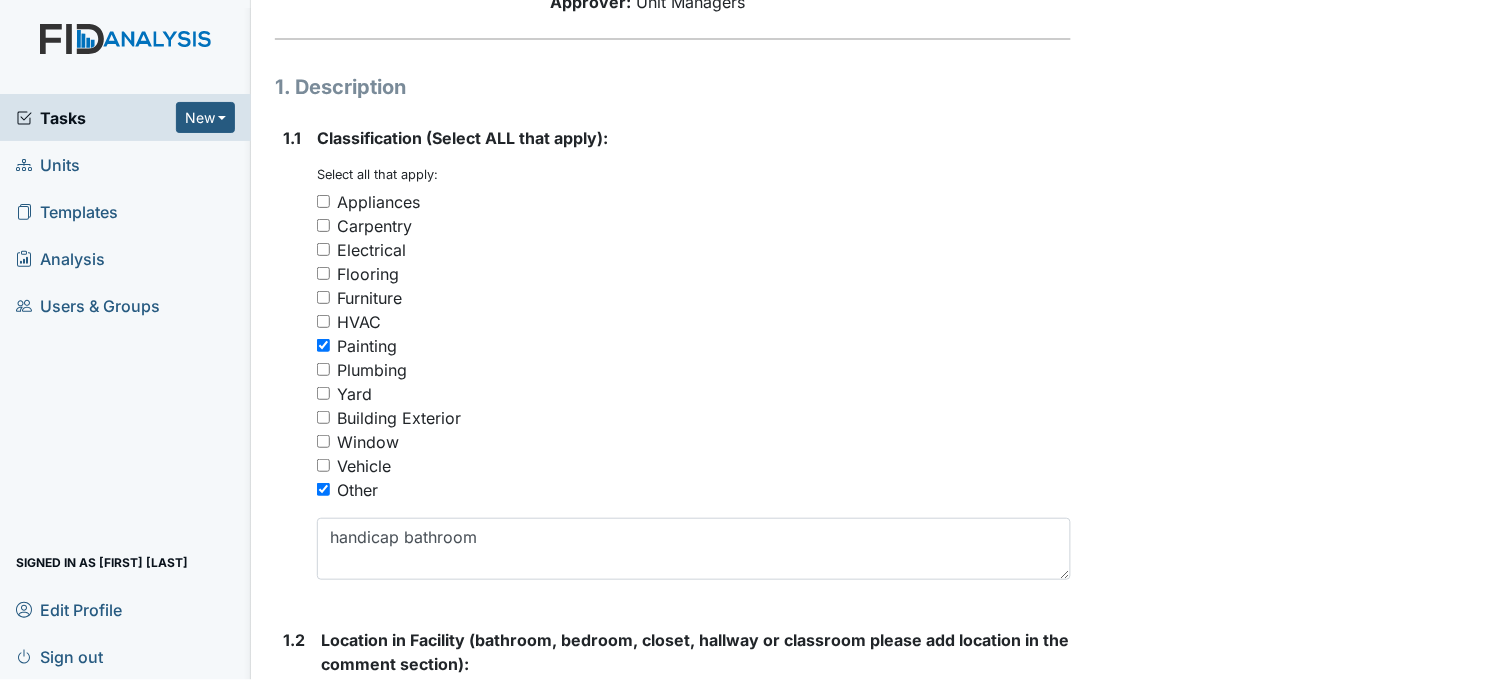 click on "Other" at bounding box center (323, 489) 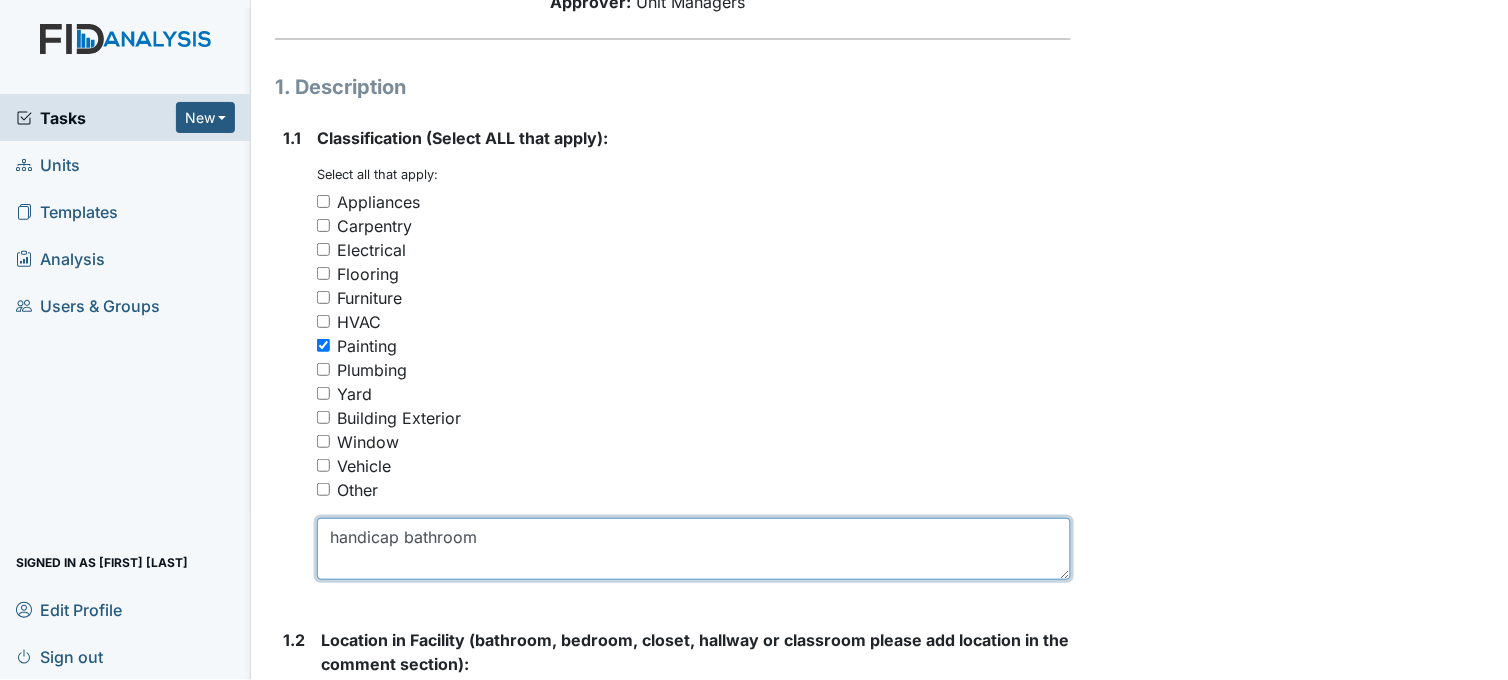 drag, startPoint x: 465, startPoint y: 535, endPoint x: 307, endPoint y: 552, distance: 158.91193 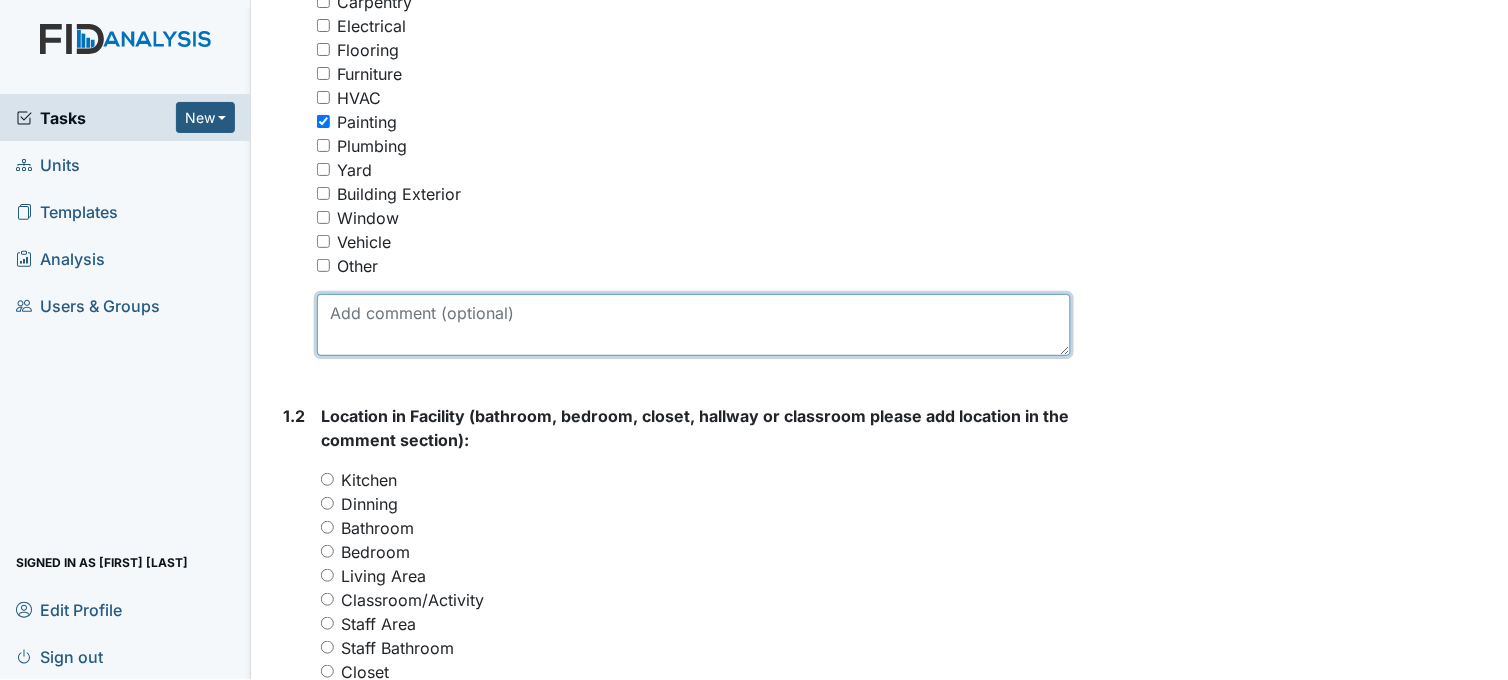 scroll, scrollTop: 555, scrollLeft: 0, axis: vertical 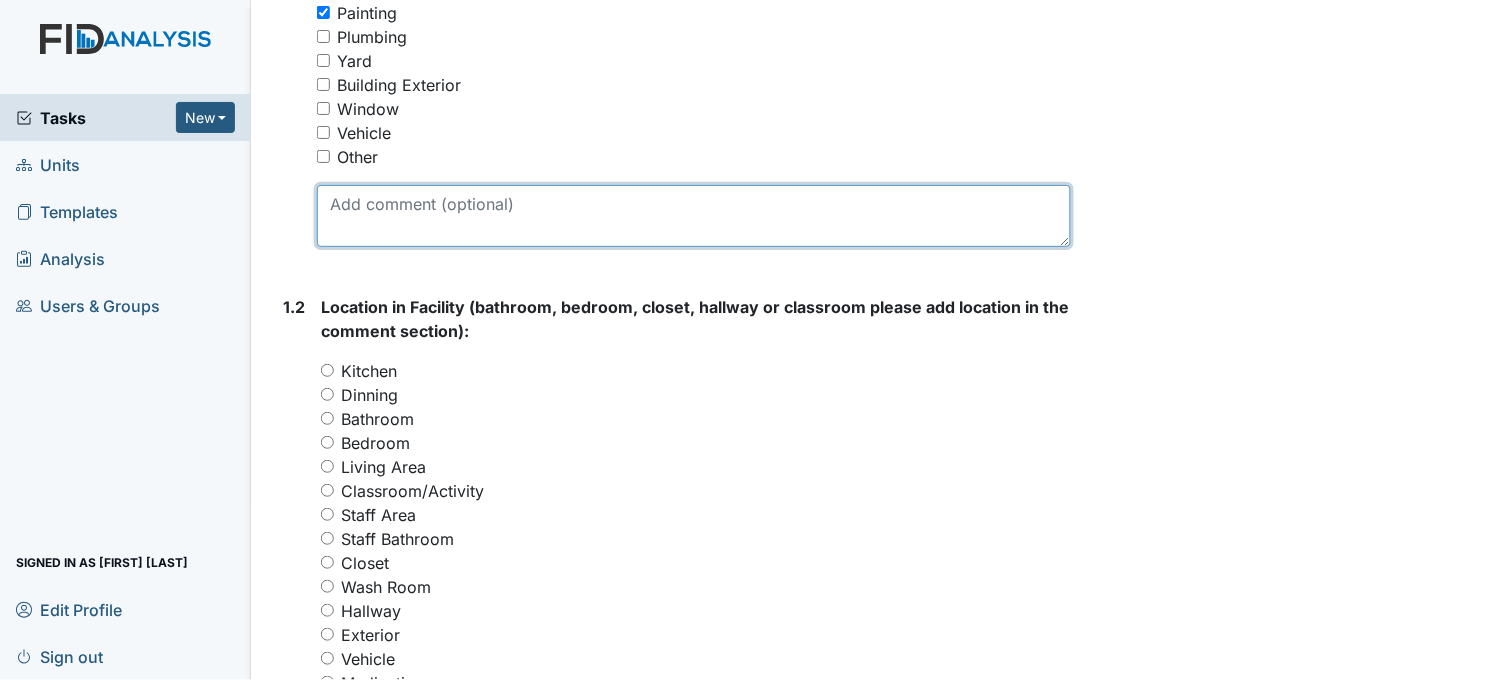 type 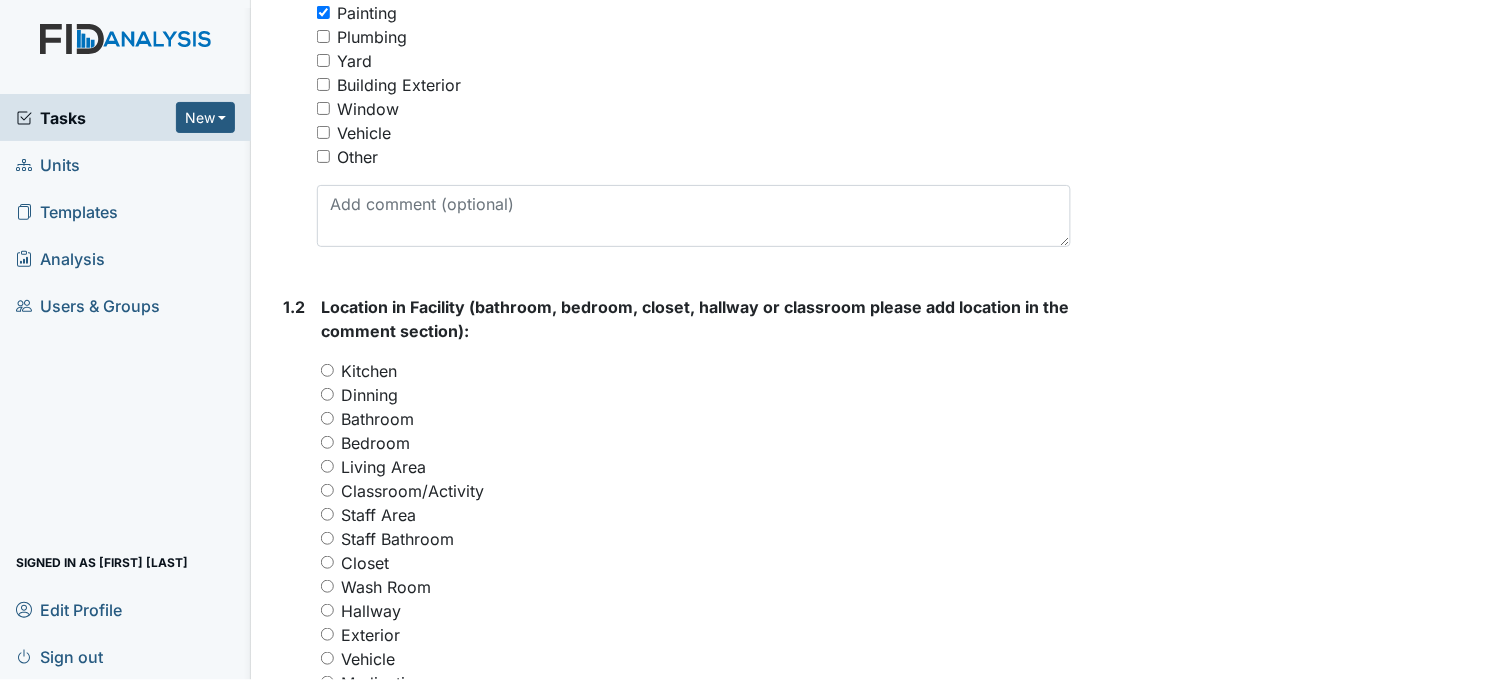 click on "Bathroom" at bounding box center [327, 418] 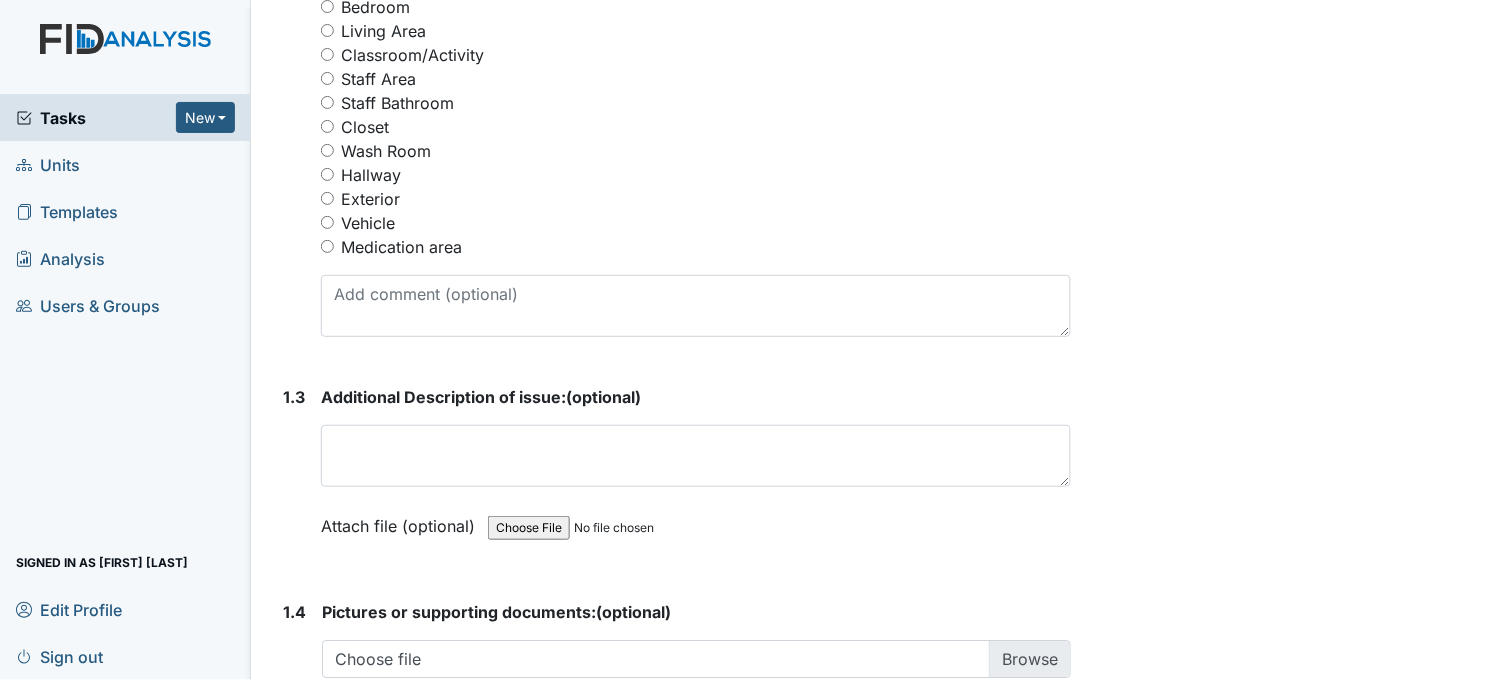 scroll, scrollTop: 1000, scrollLeft: 0, axis: vertical 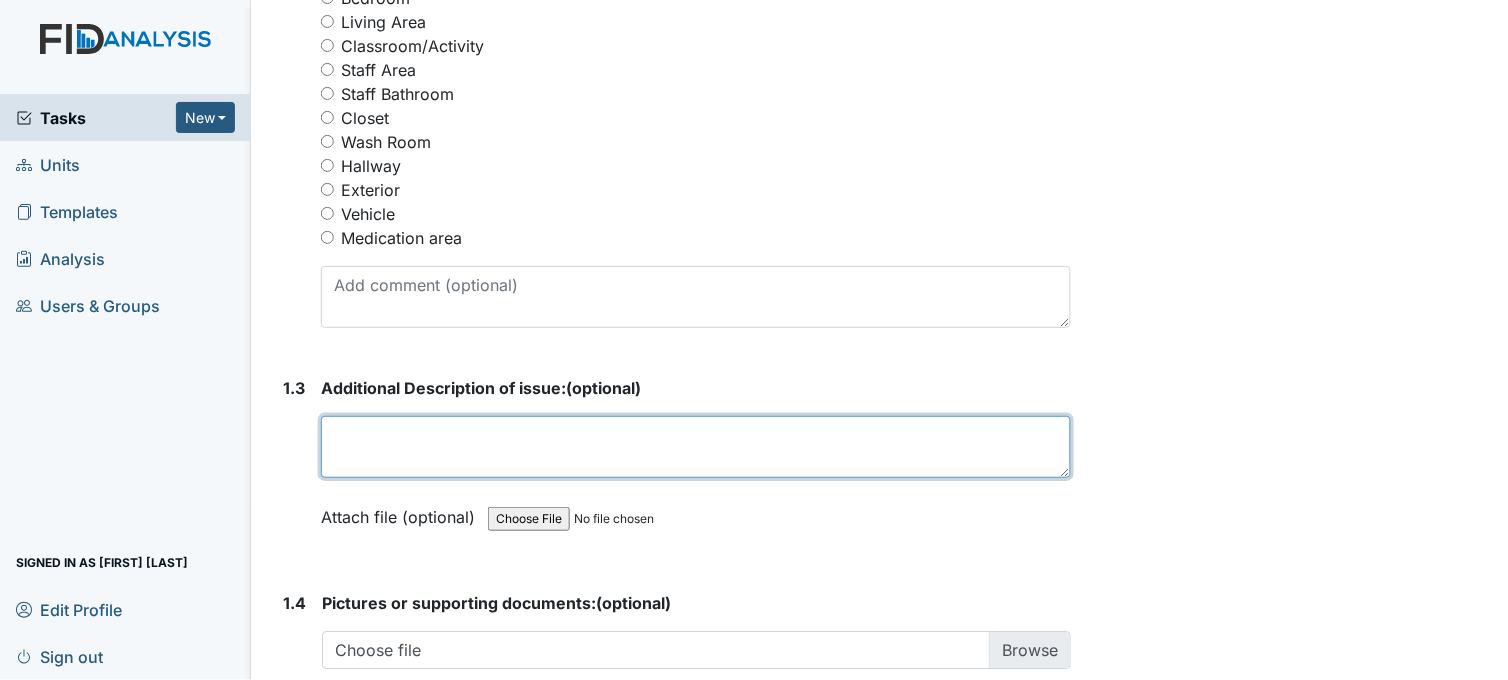 click at bounding box center [696, 447] 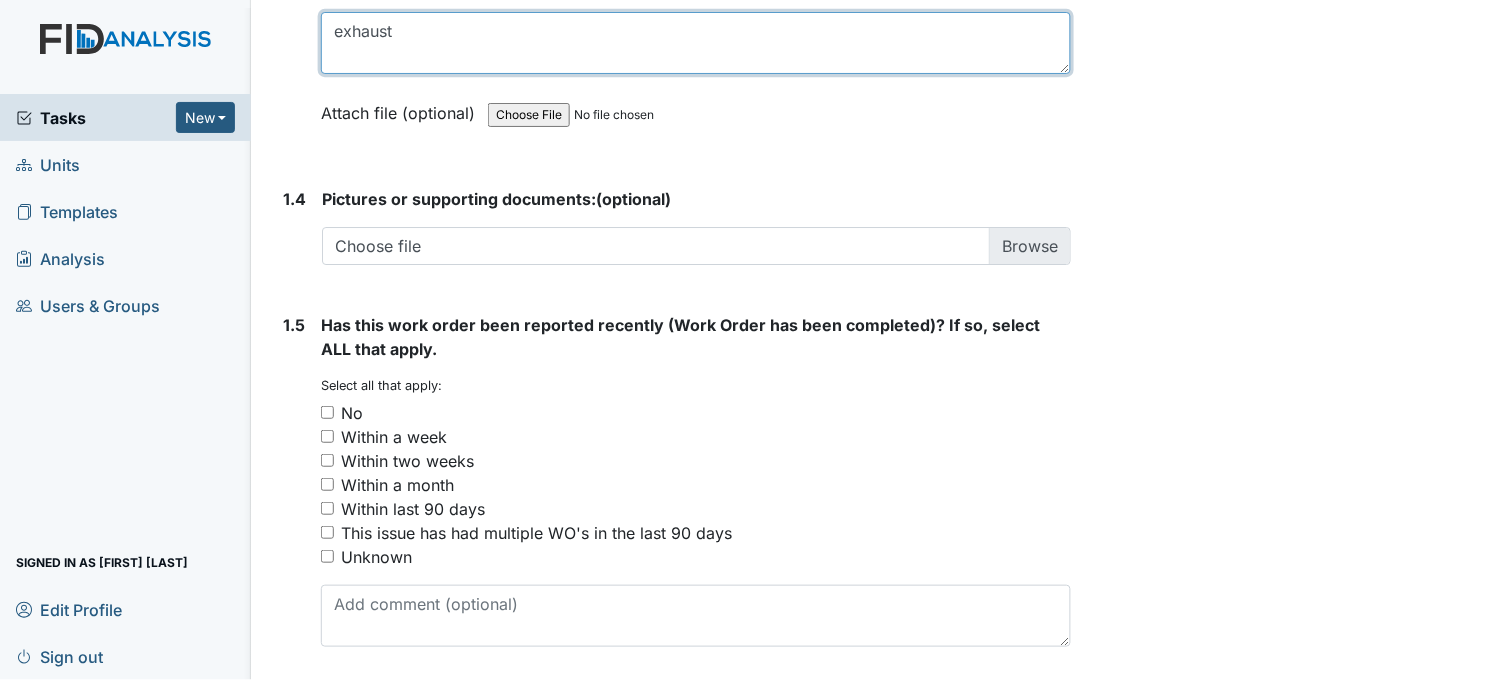 scroll, scrollTop: 1444, scrollLeft: 0, axis: vertical 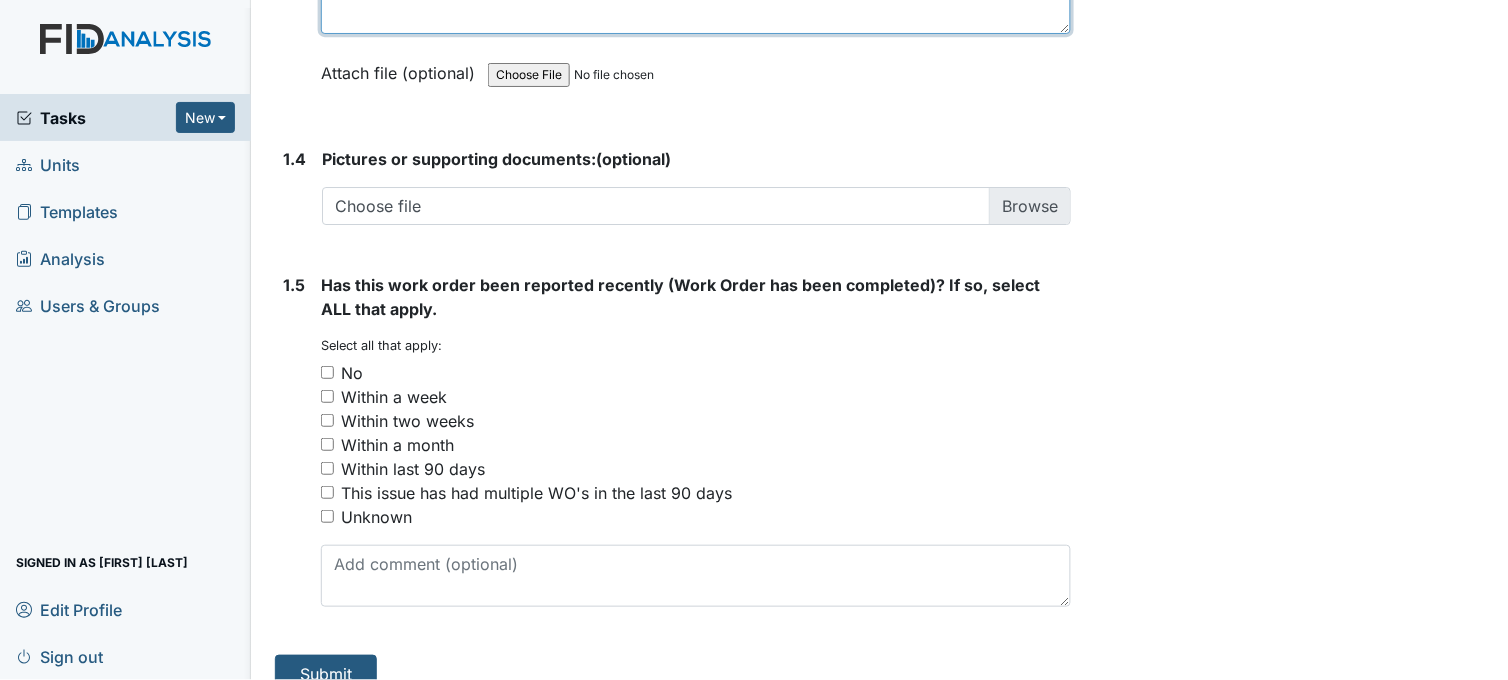 type on "exhaust" 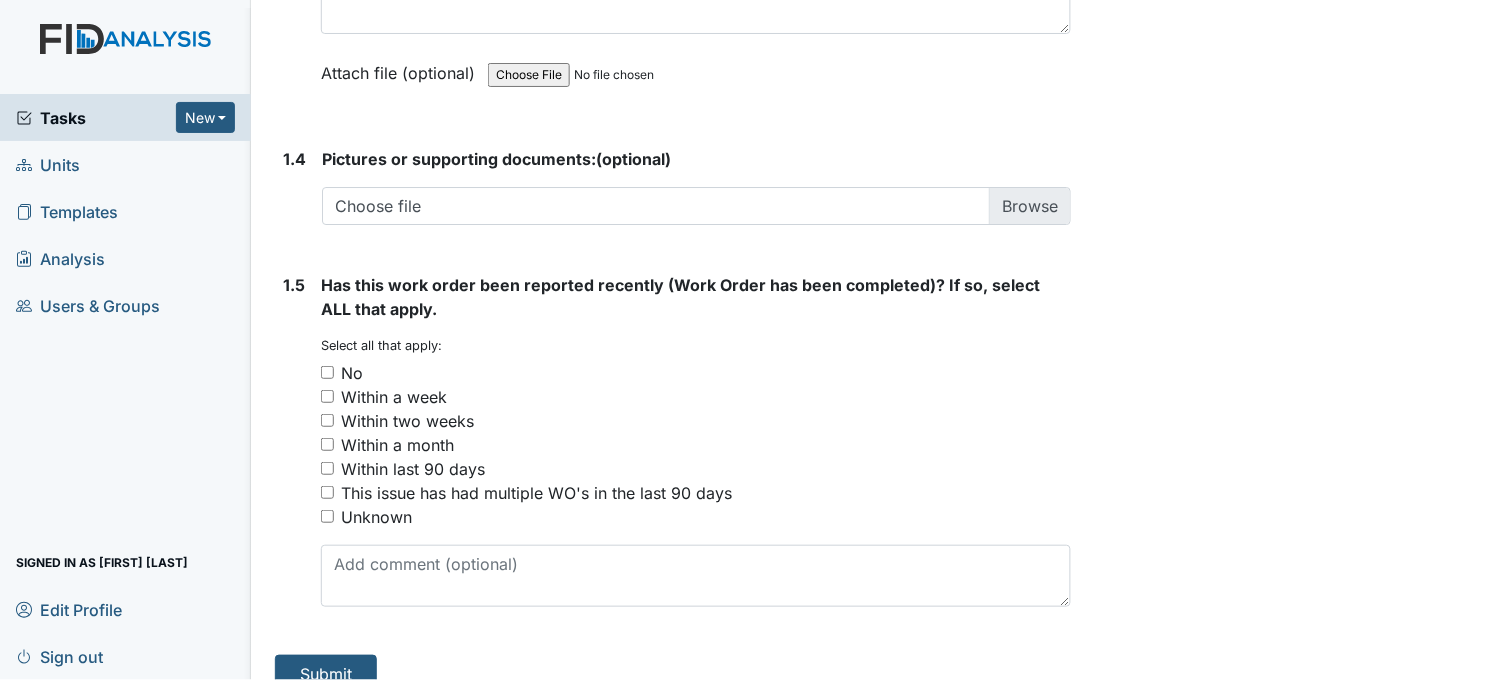 click on "No" at bounding box center (327, 372) 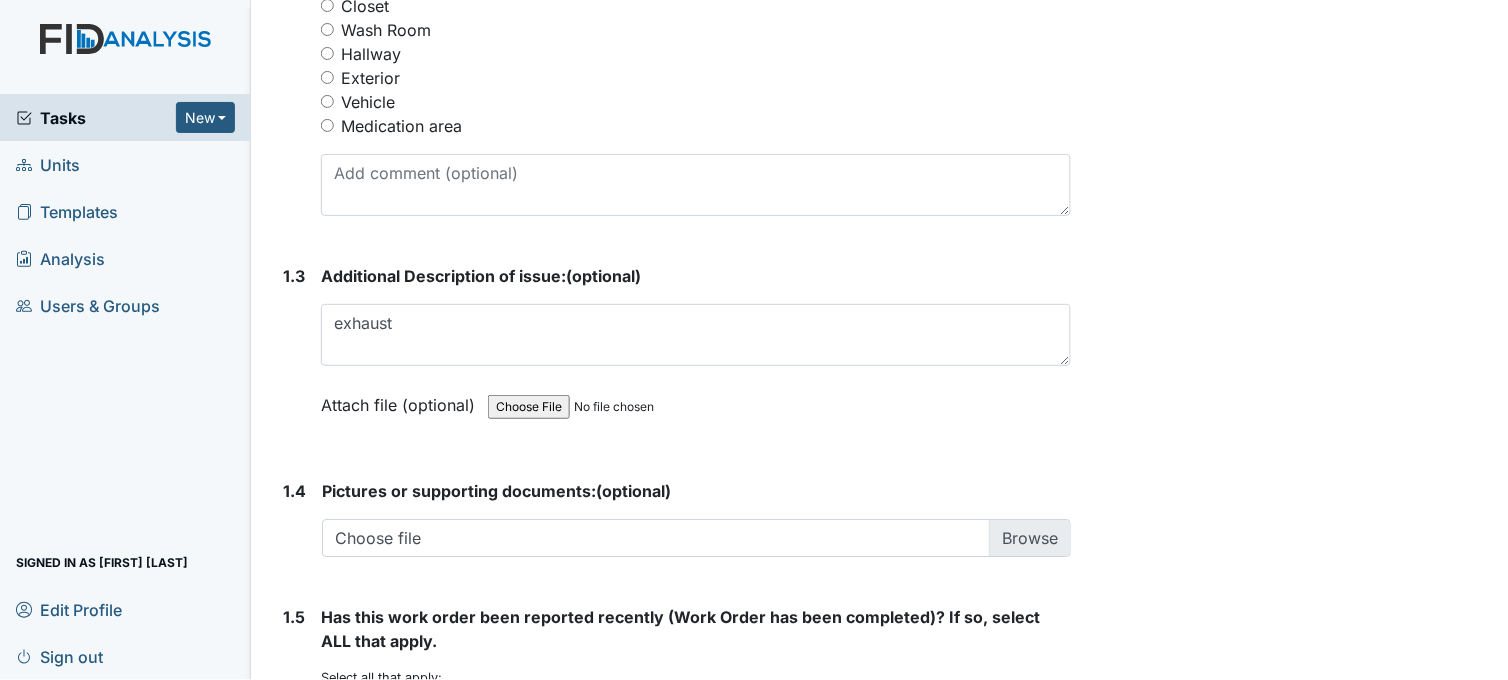 scroll, scrollTop: 1000, scrollLeft: 0, axis: vertical 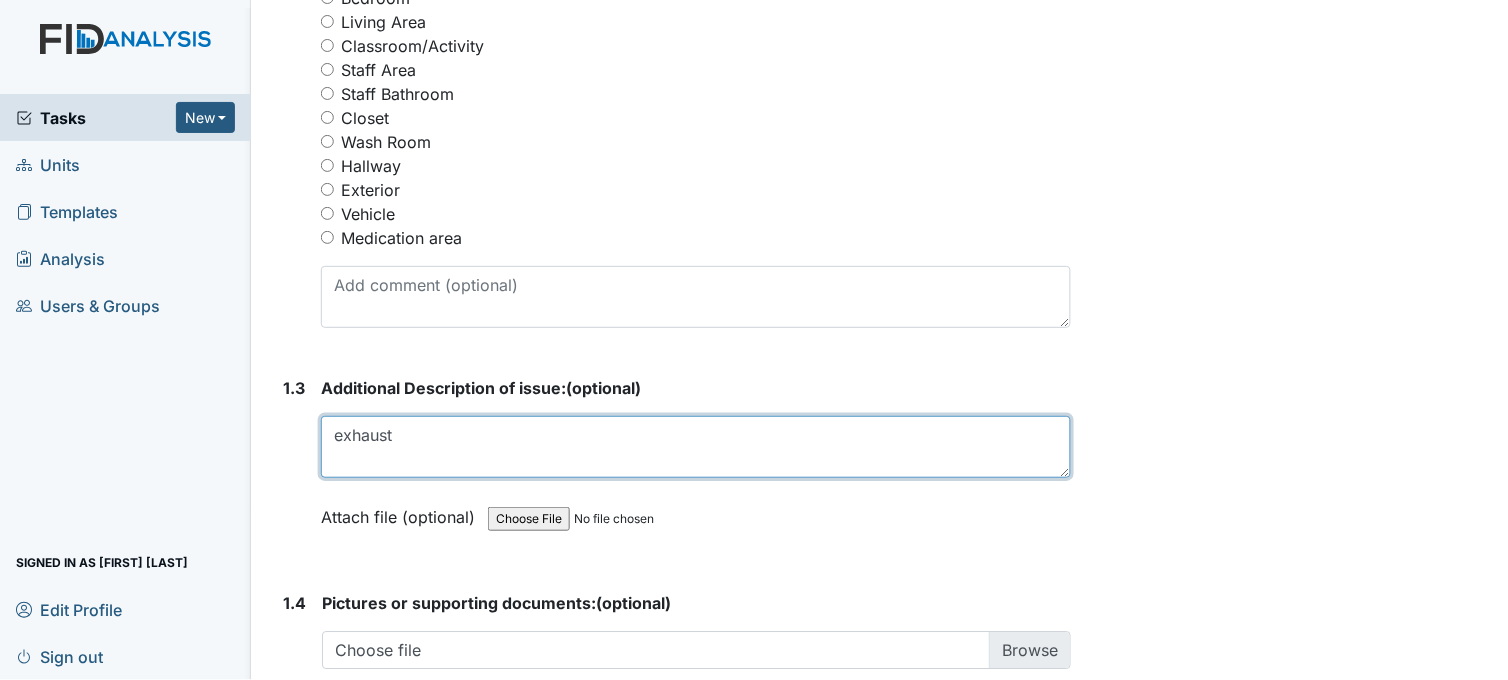 click on "exhaust" at bounding box center [696, 447] 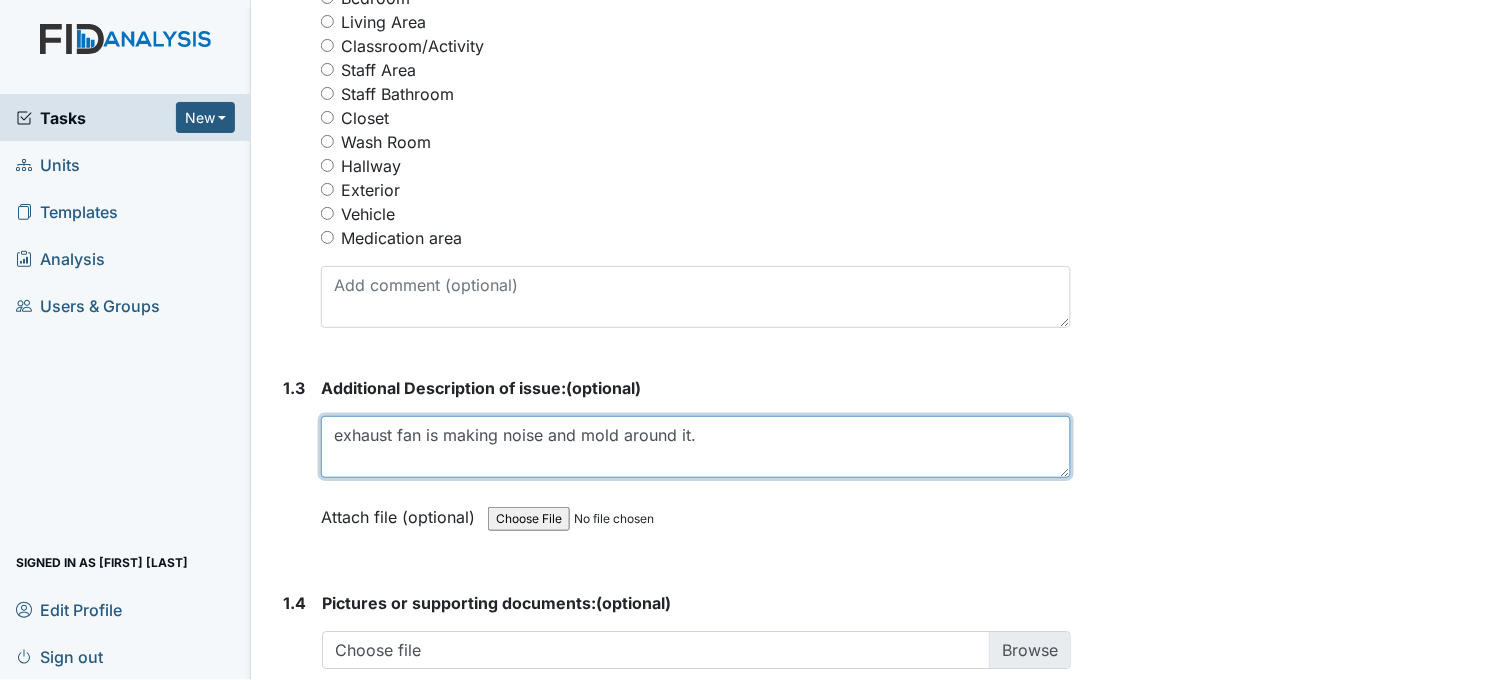 click on "exhaust fan is making noise and mold around it." at bounding box center (696, 447) 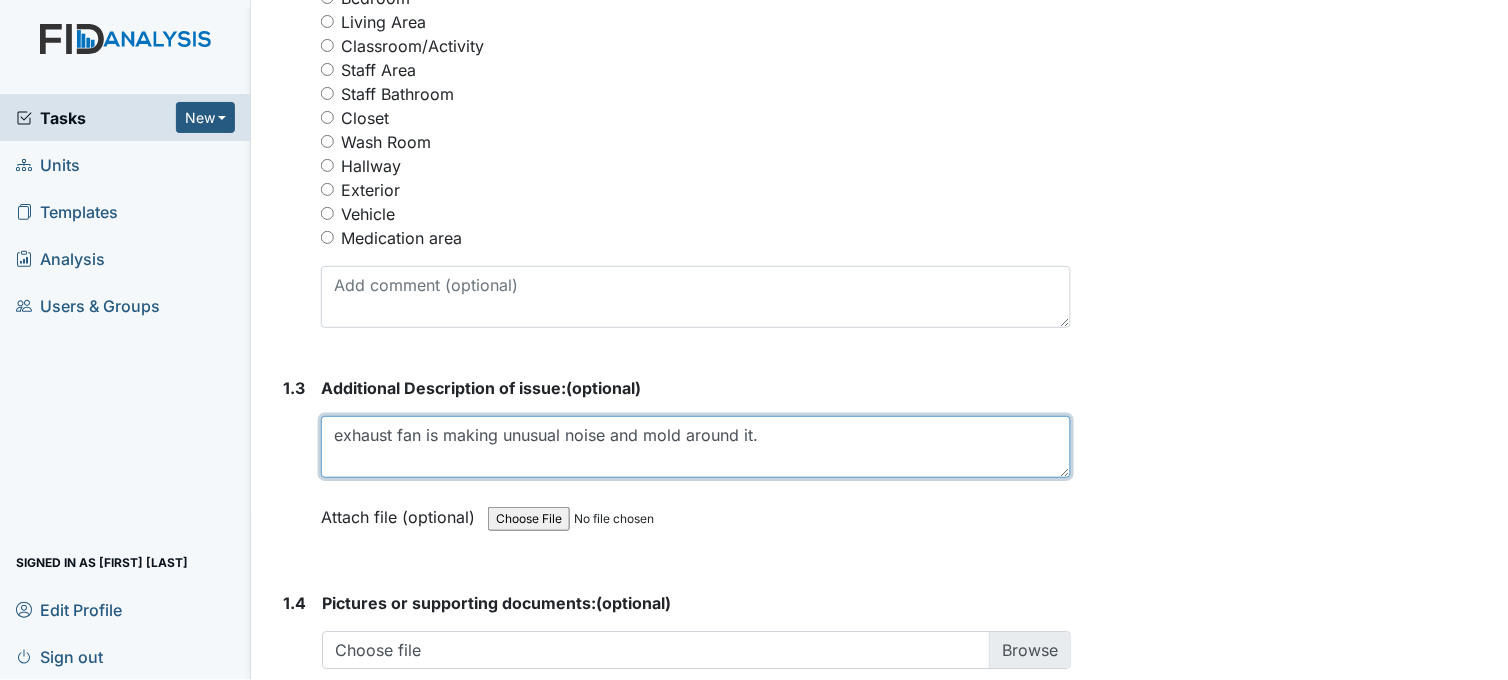 click on "exhaust fan is making unusual noise and mold around it." at bounding box center [696, 447] 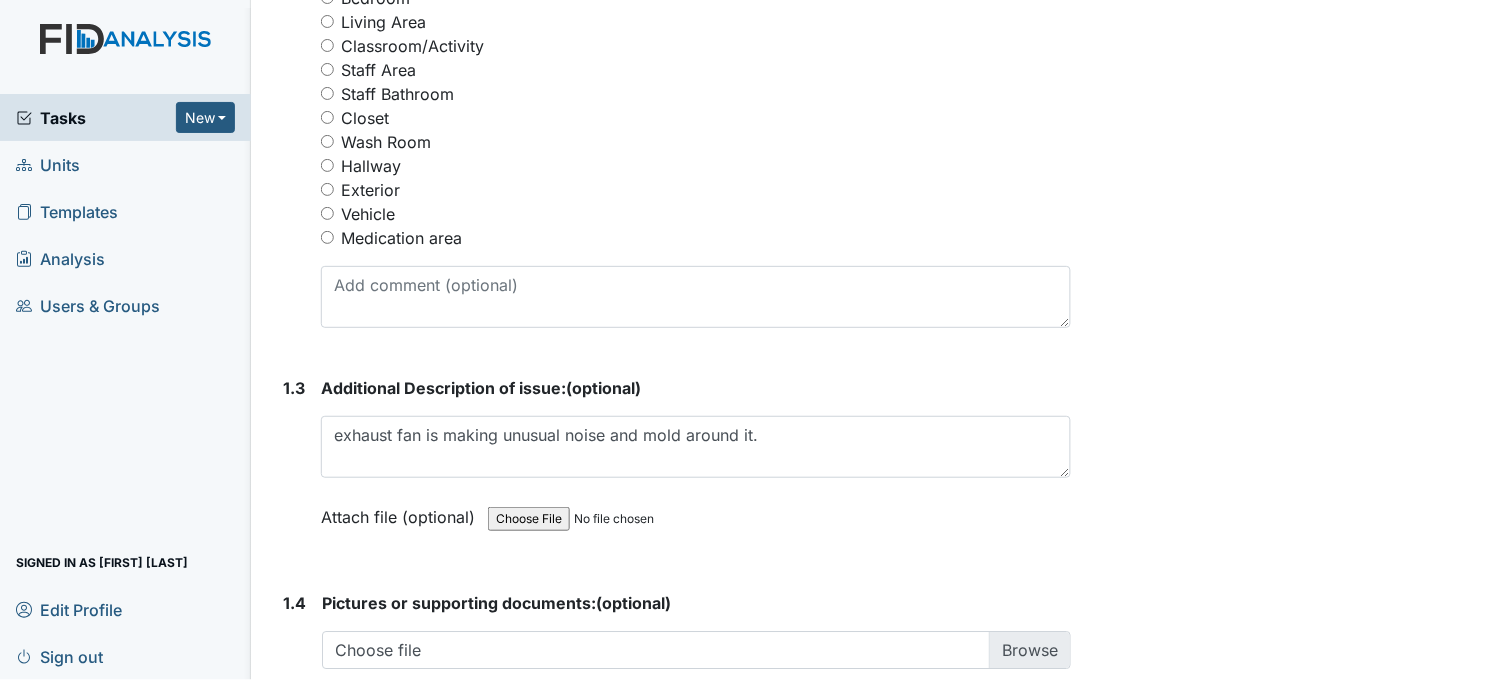 click on "Archive Task
×
Are you sure you want to archive this task? It will appear as incomplete on reports.
Archive
Delete Task
×
Are you sure you want to delete this task?
Delete
Save
[FIRST] [LAST] assigned on [DATE]." at bounding box center [1292, 76] 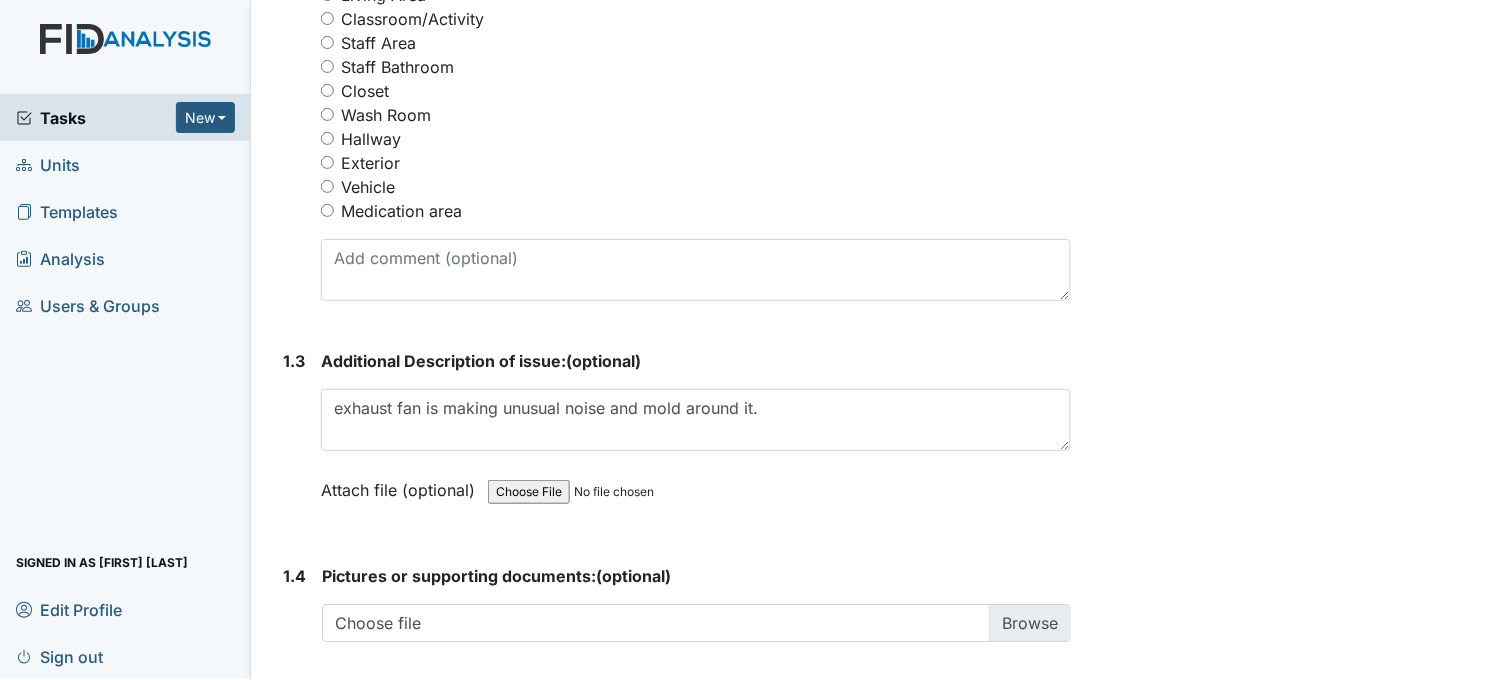 scroll, scrollTop: 916, scrollLeft: 0, axis: vertical 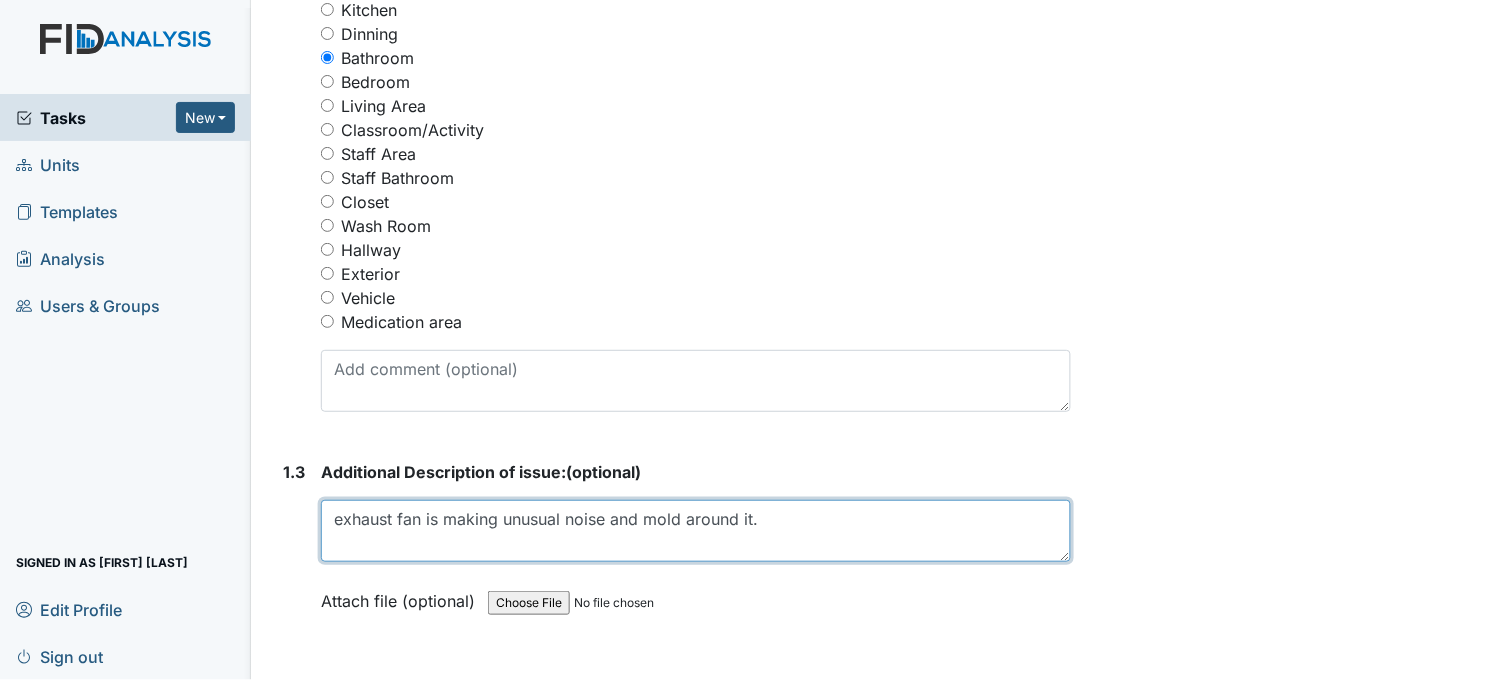 click on "exhaust fan is making unusual noise and mold around it." at bounding box center [696, 531] 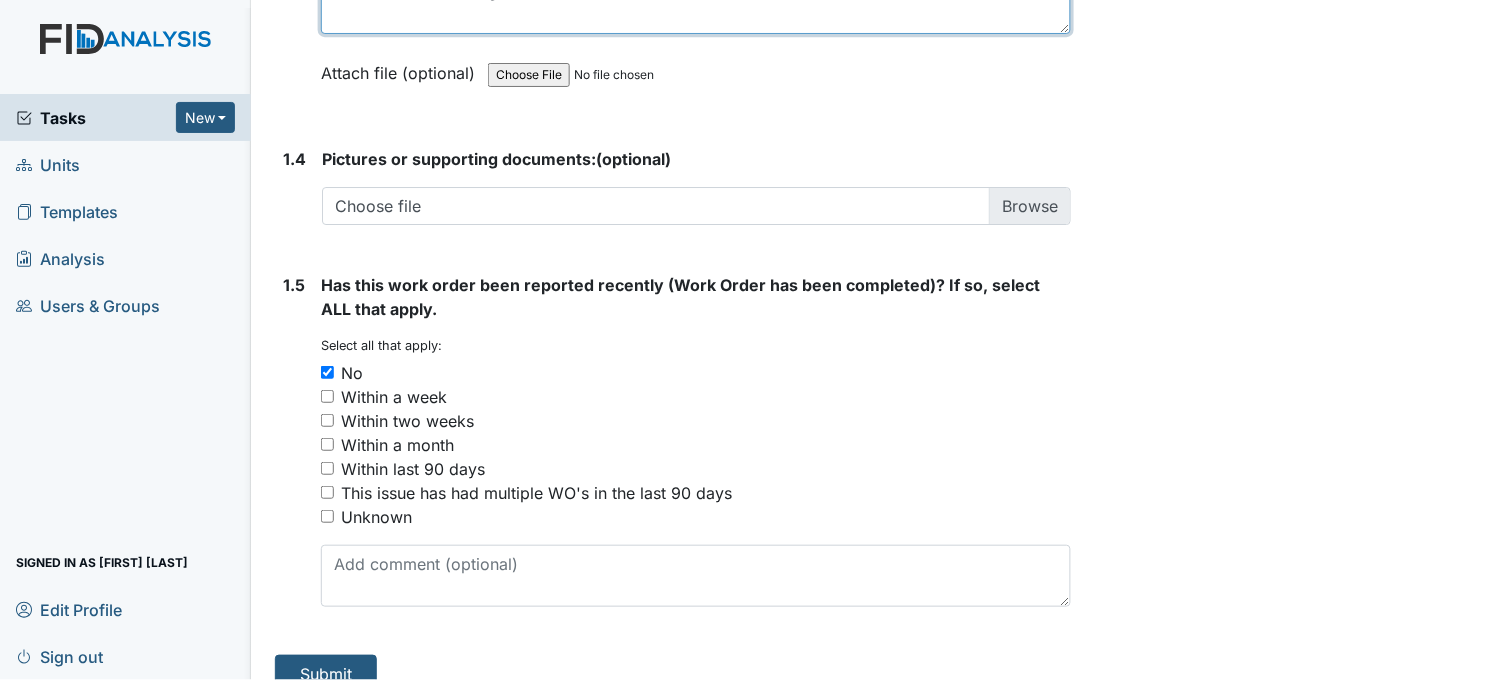 scroll, scrollTop: 1472, scrollLeft: 0, axis: vertical 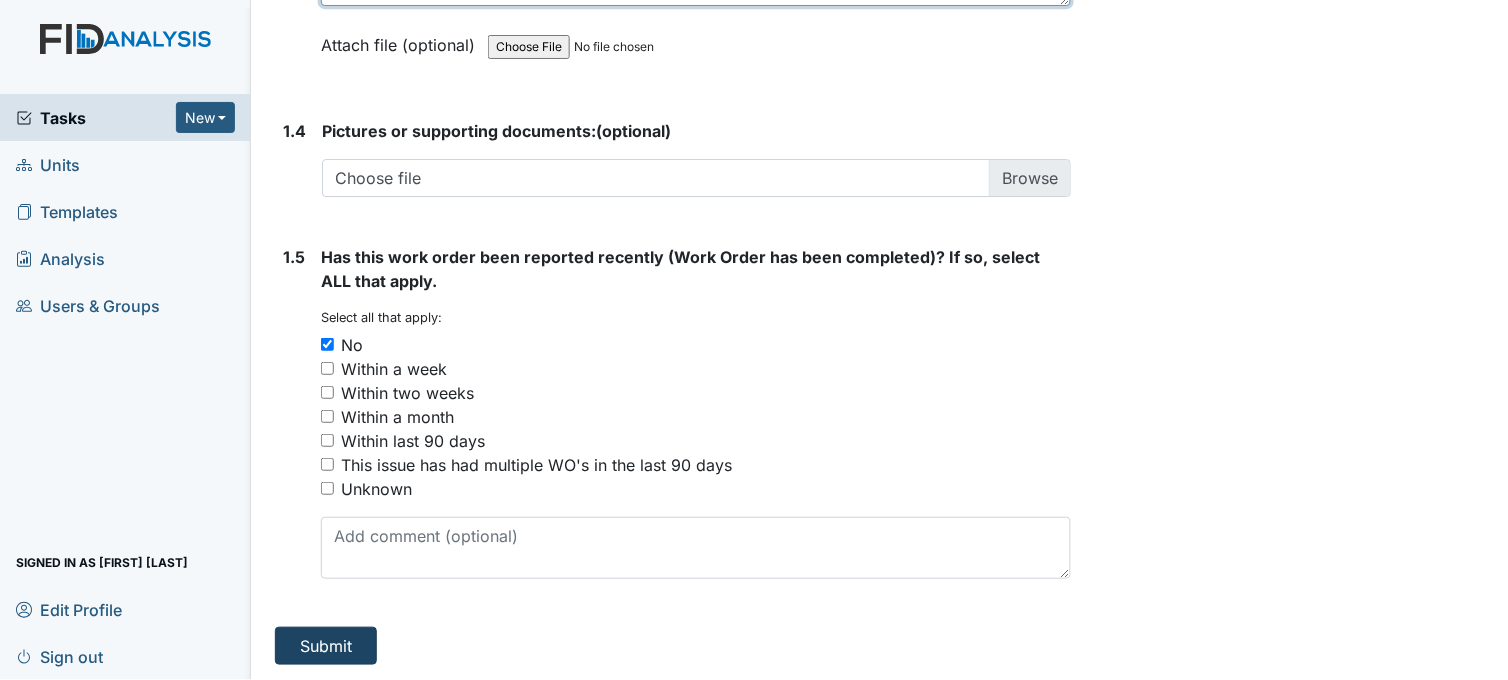 type on "exhaust fan is making unusual noise and mold treatment needed around it." 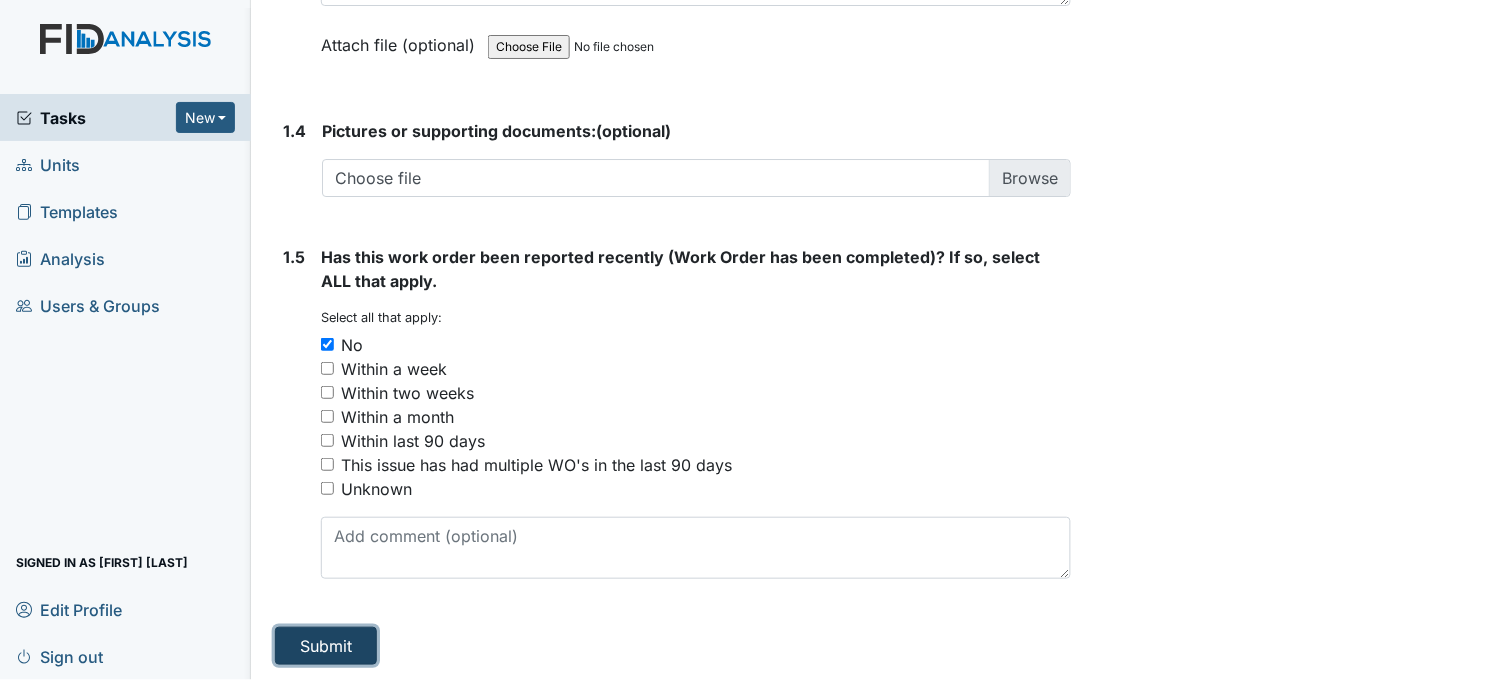 click on "Submit" at bounding box center [326, 646] 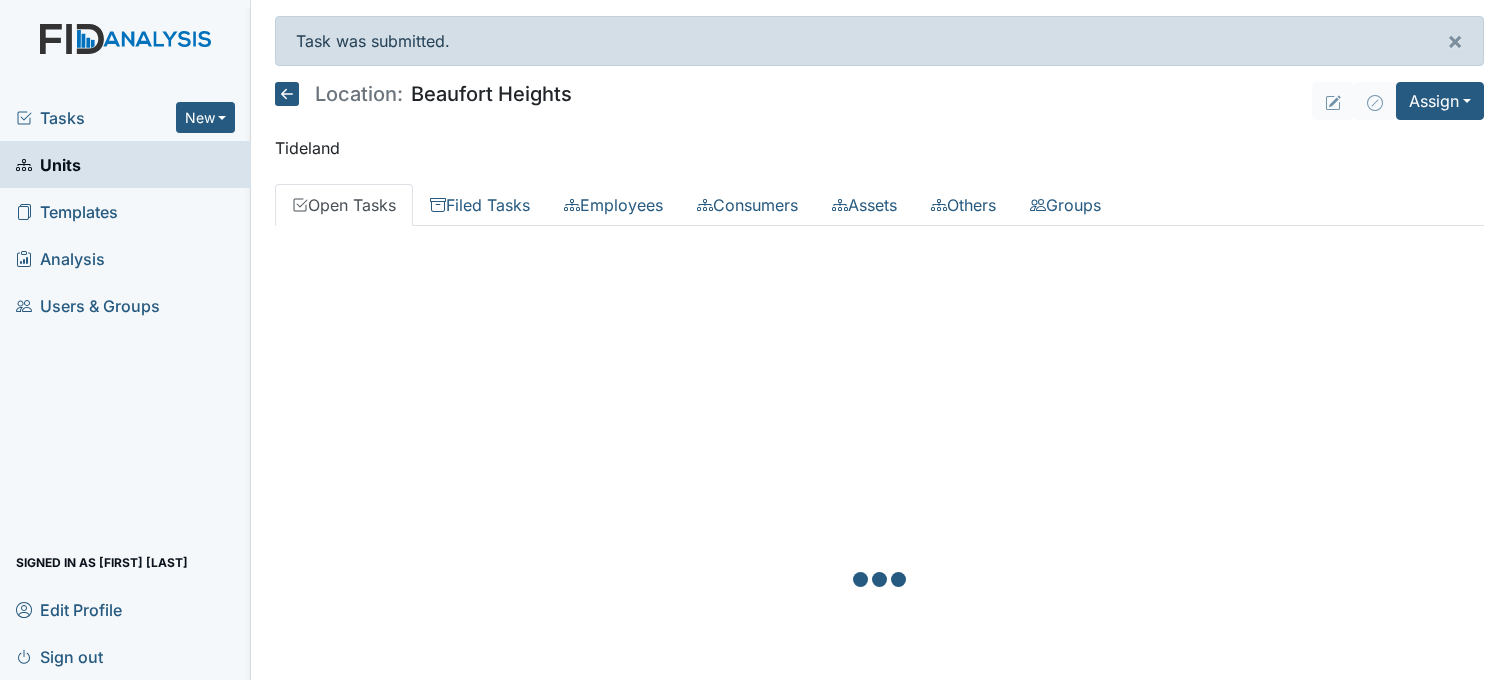 scroll, scrollTop: 0, scrollLeft: 0, axis: both 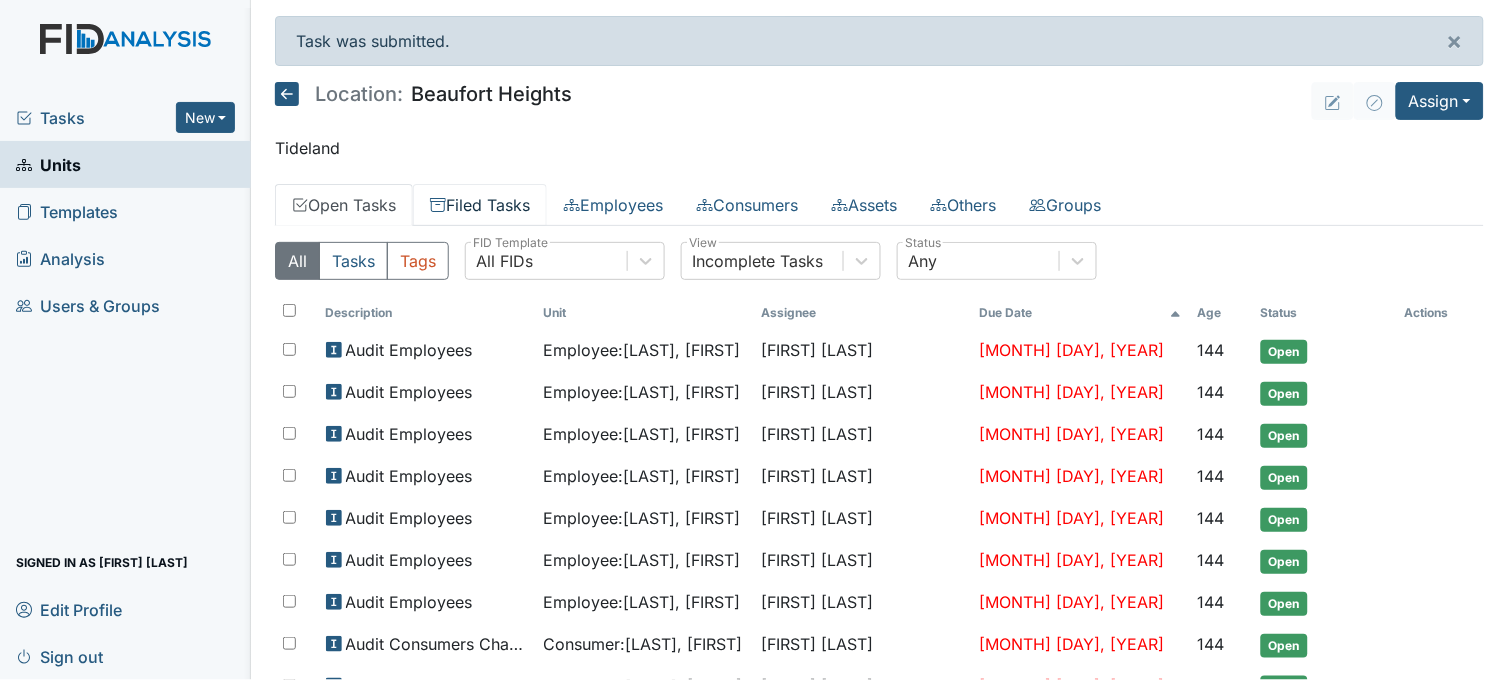 click on "Filed Tasks" at bounding box center (480, 205) 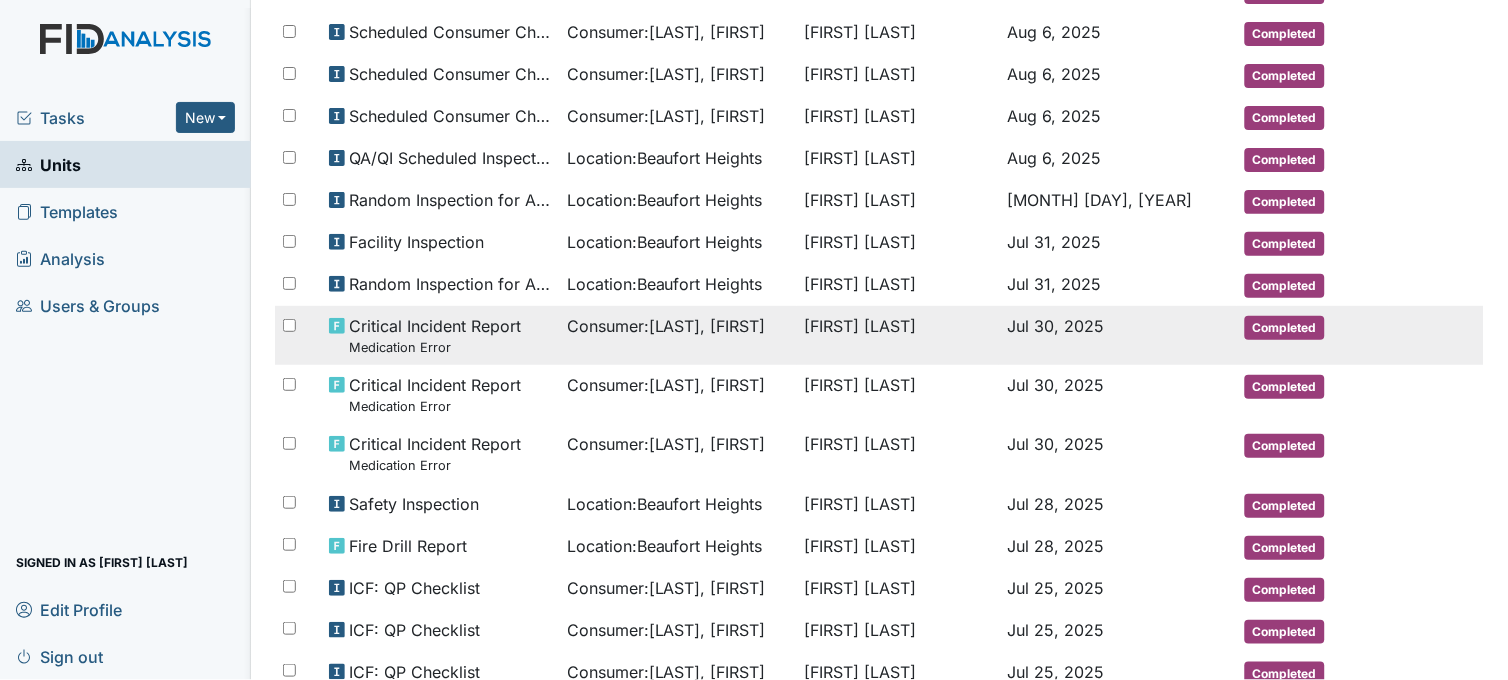 scroll, scrollTop: 0, scrollLeft: 0, axis: both 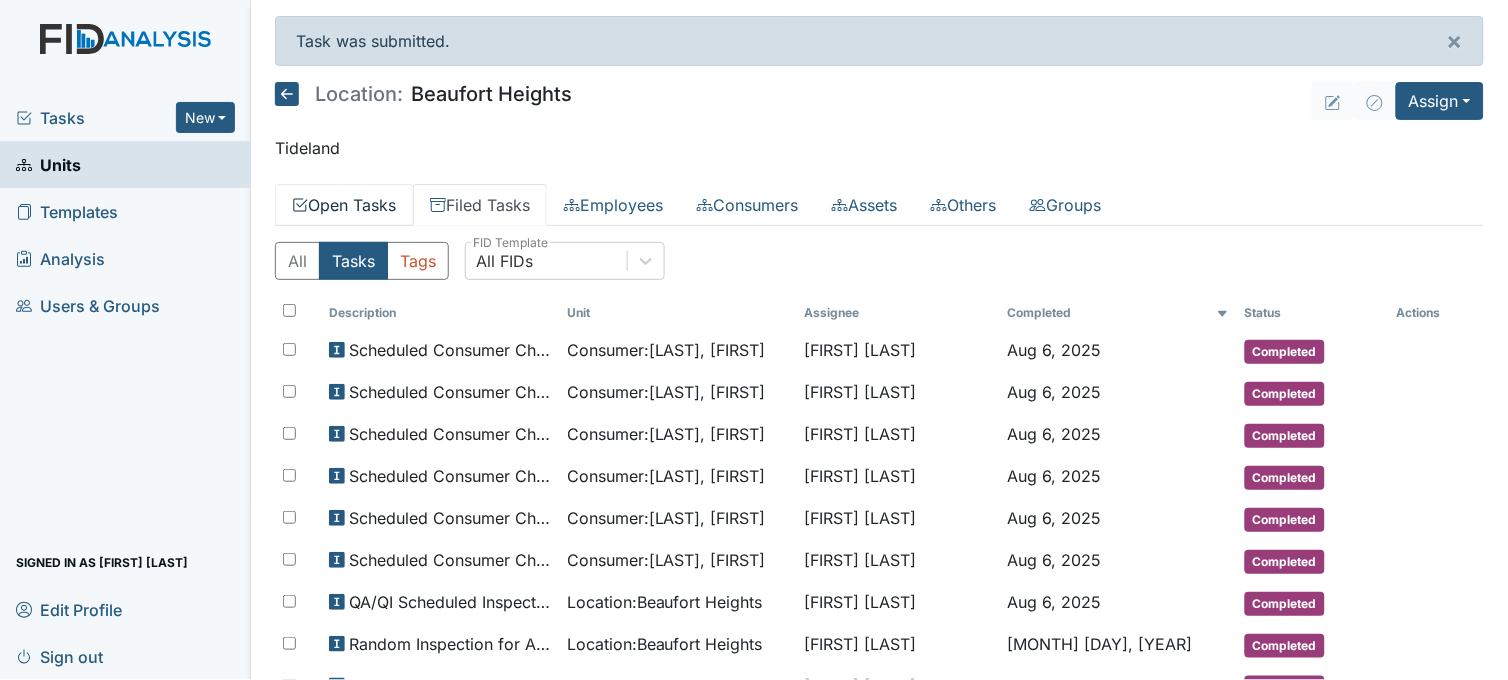 click on "Open Tasks" at bounding box center [344, 205] 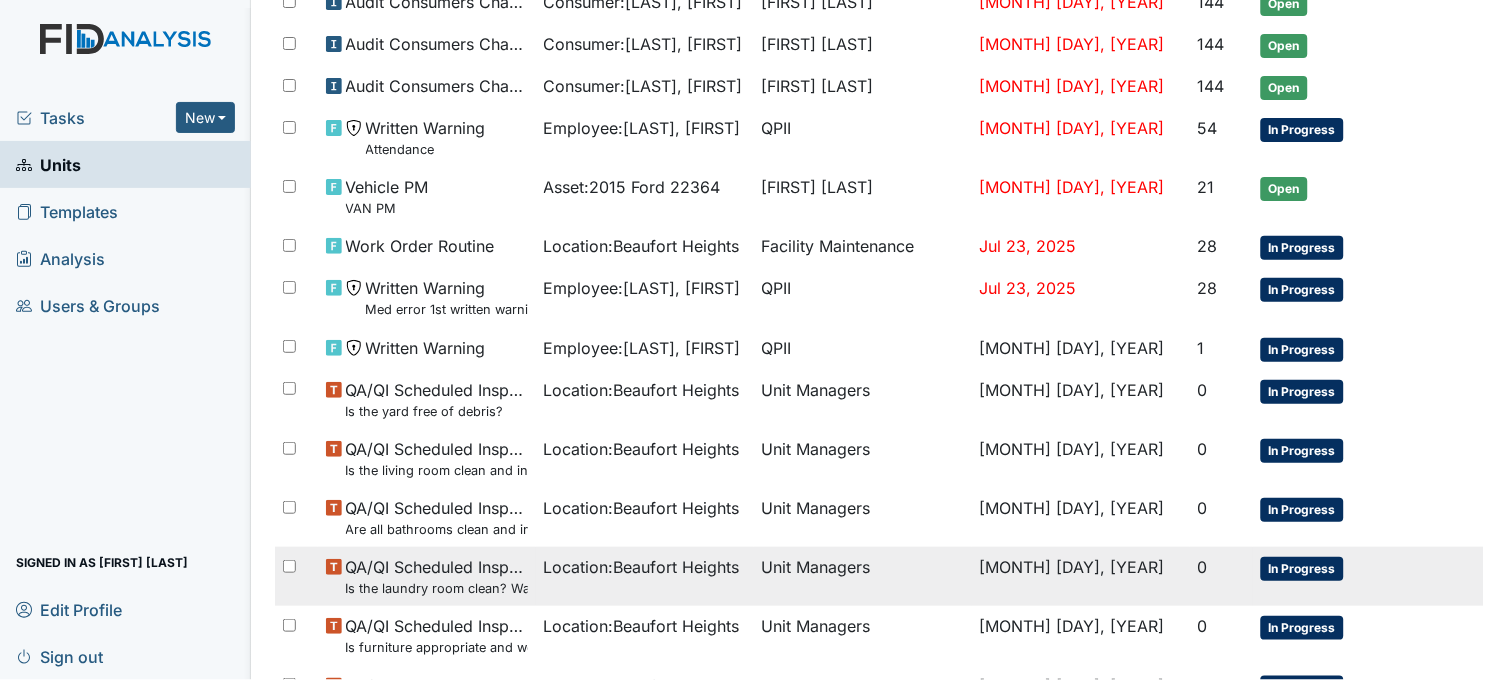 scroll, scrollTop: 1074, scrollLeft: 0, axis: vertical 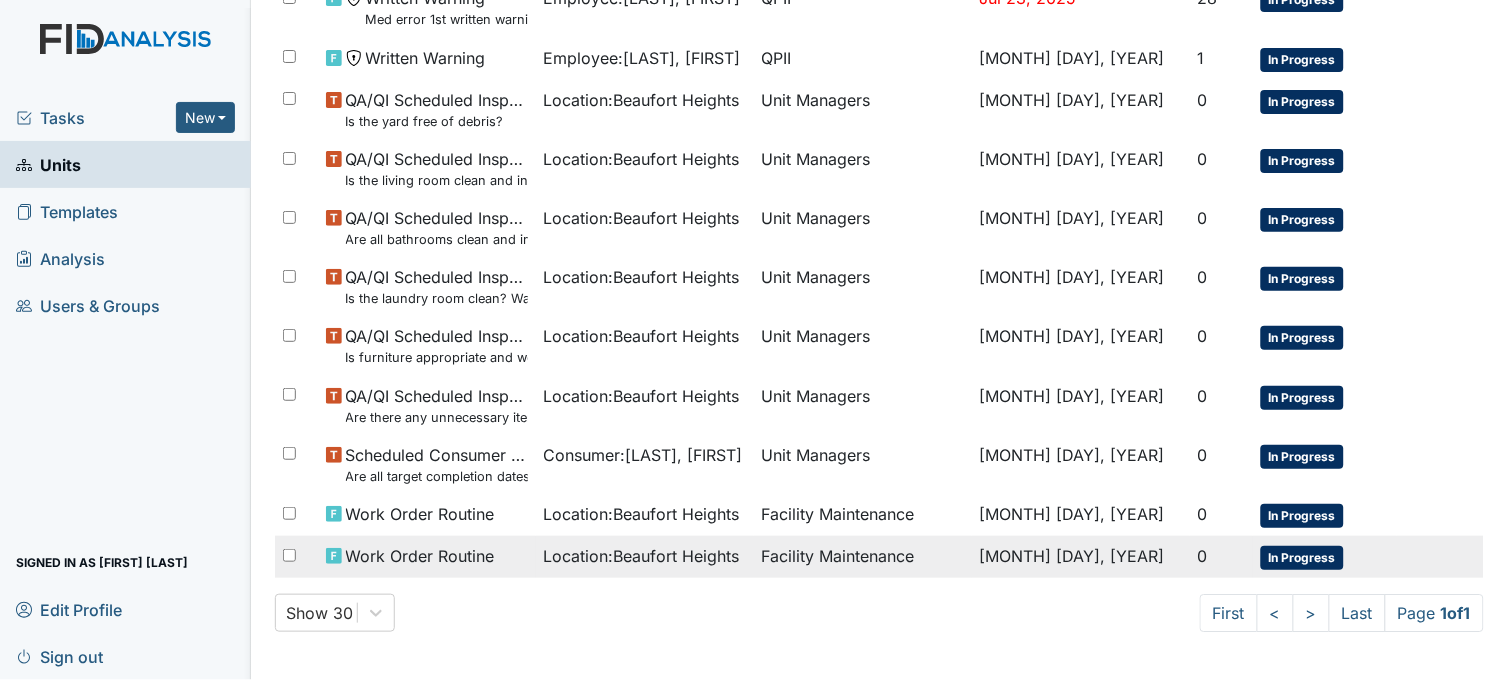 click on "Facility Maintenance" at bounding box center [863, 557] 